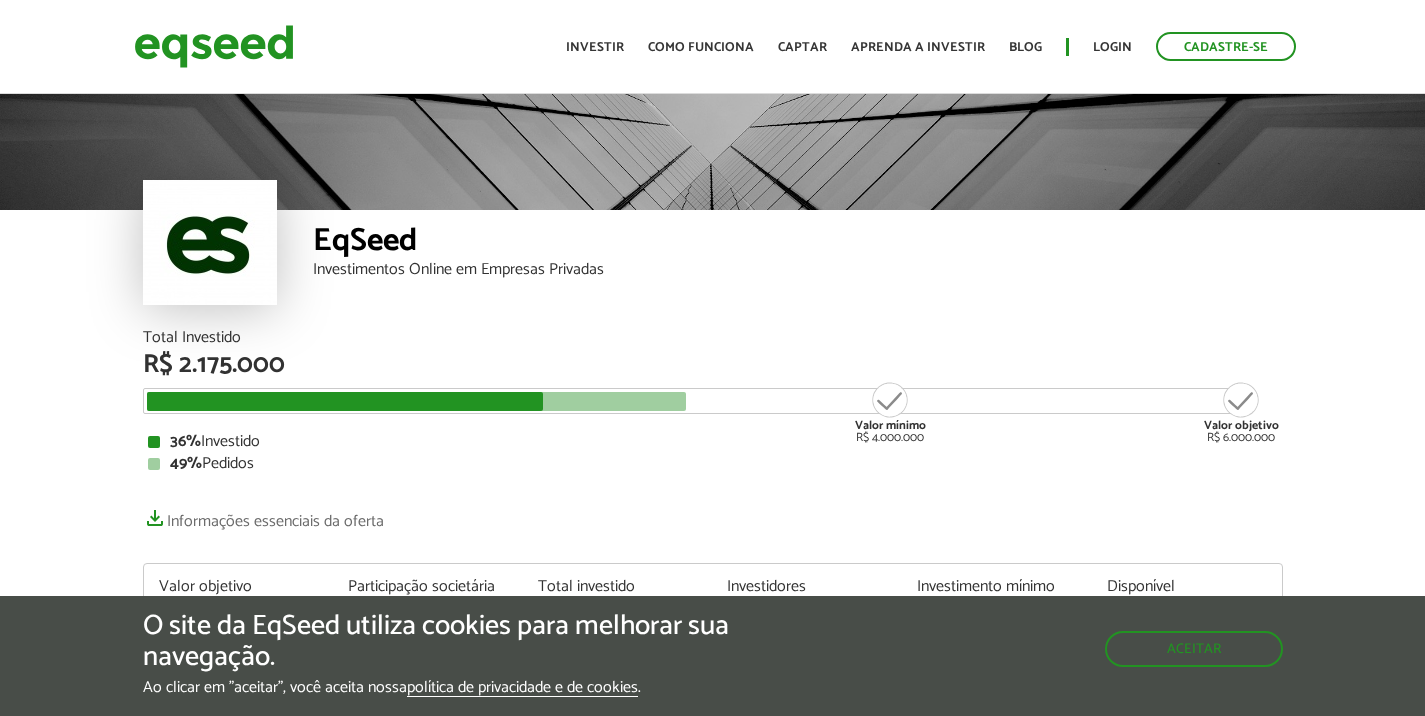 scroll, scrollTop: 0, scrollLeft: 0, axis: both 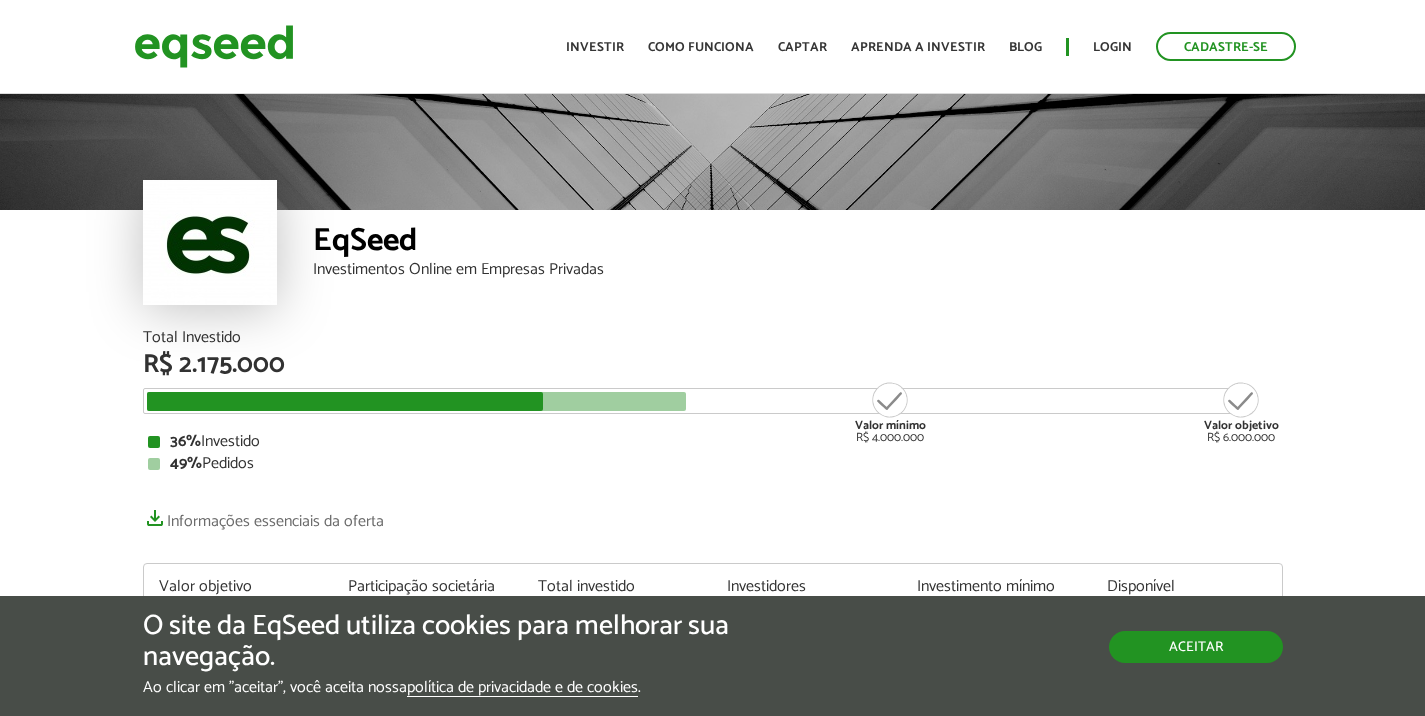 click on "Aceitar" at bounding box center [1196, 647] 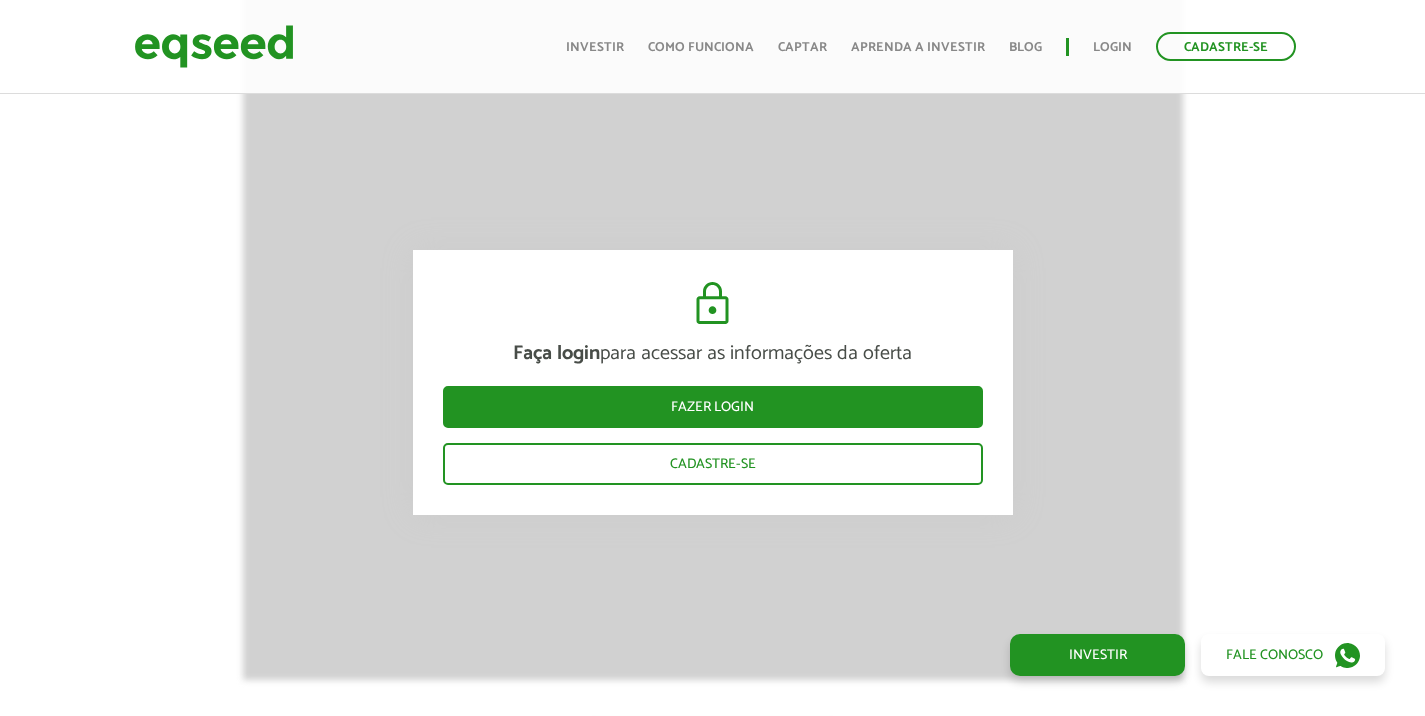 scroll, scrollTop: 2500, scrollLeft: 0, axis: vertical 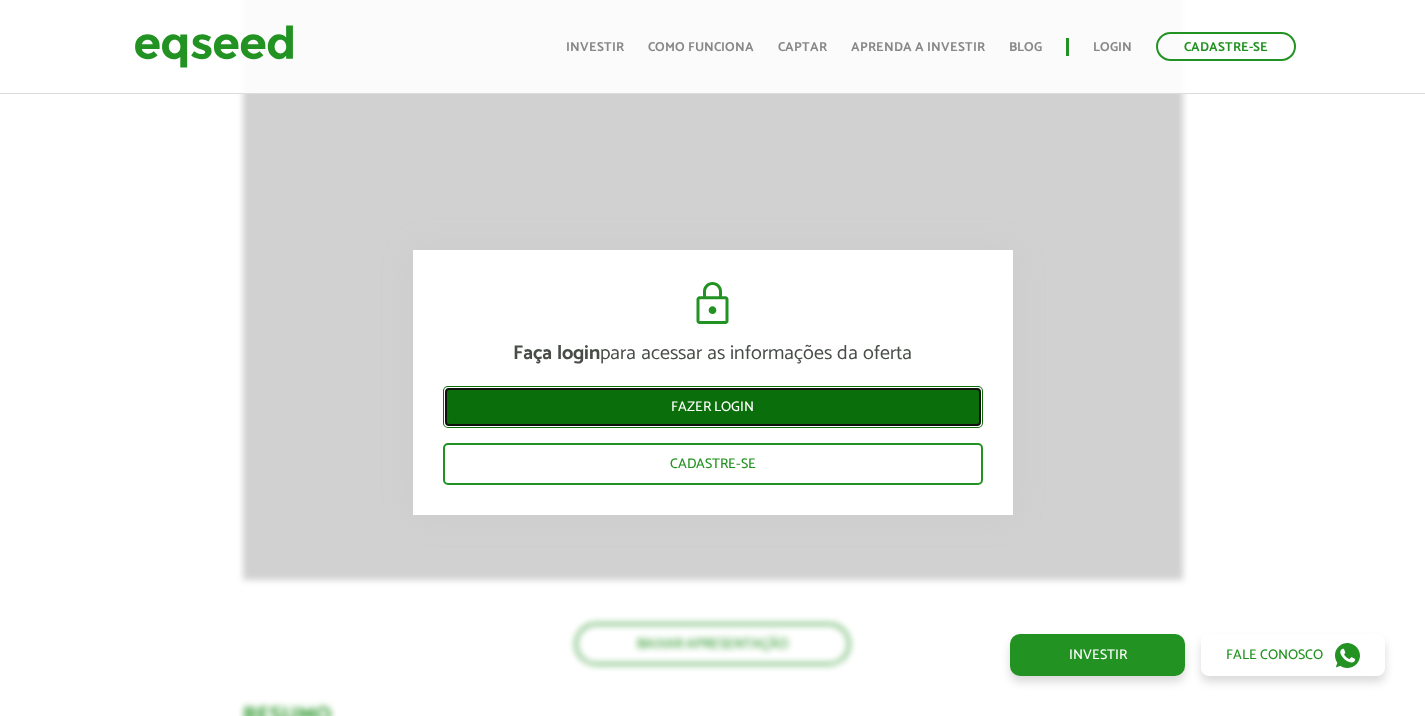 click on "Fazer login" at bounding box center [713, 407] 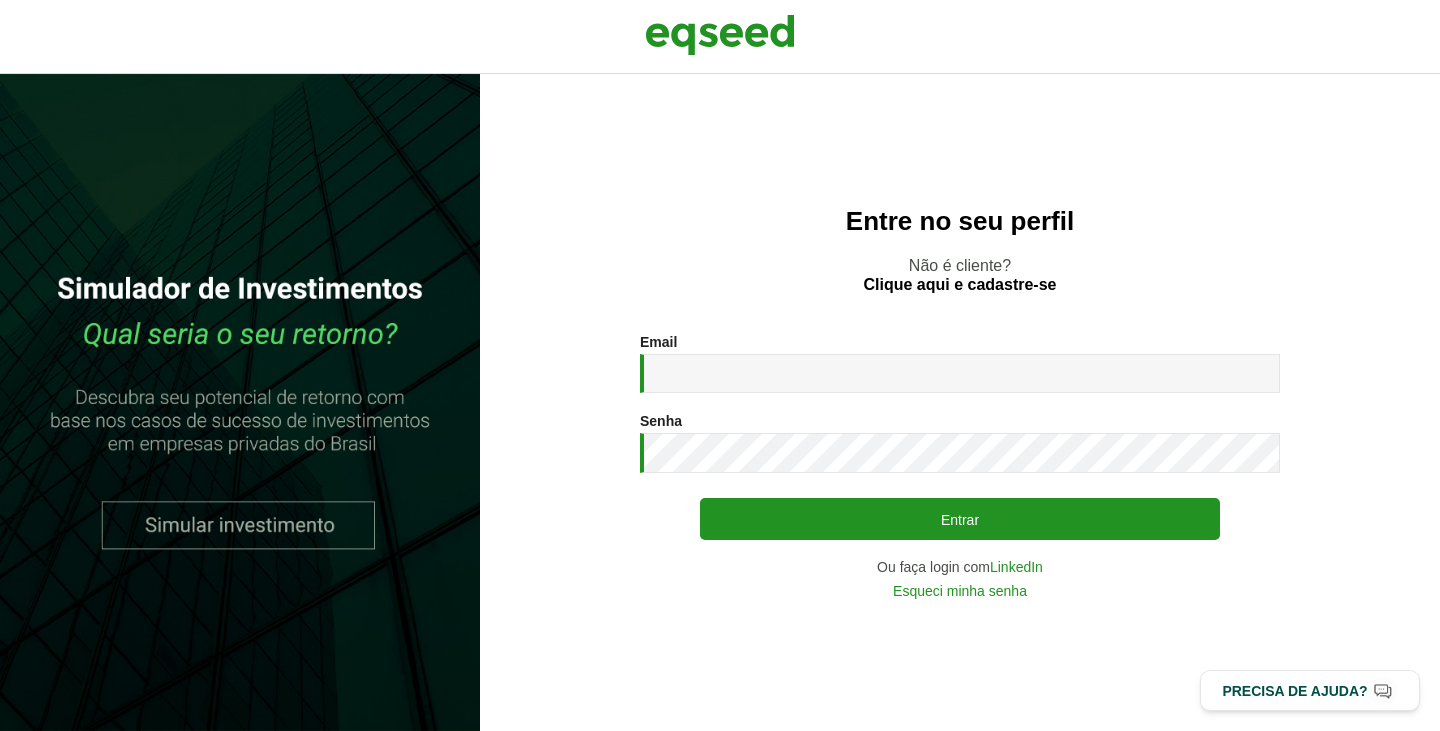 scroll, scrollTop: 0, scrollLeft: 0, axis: both 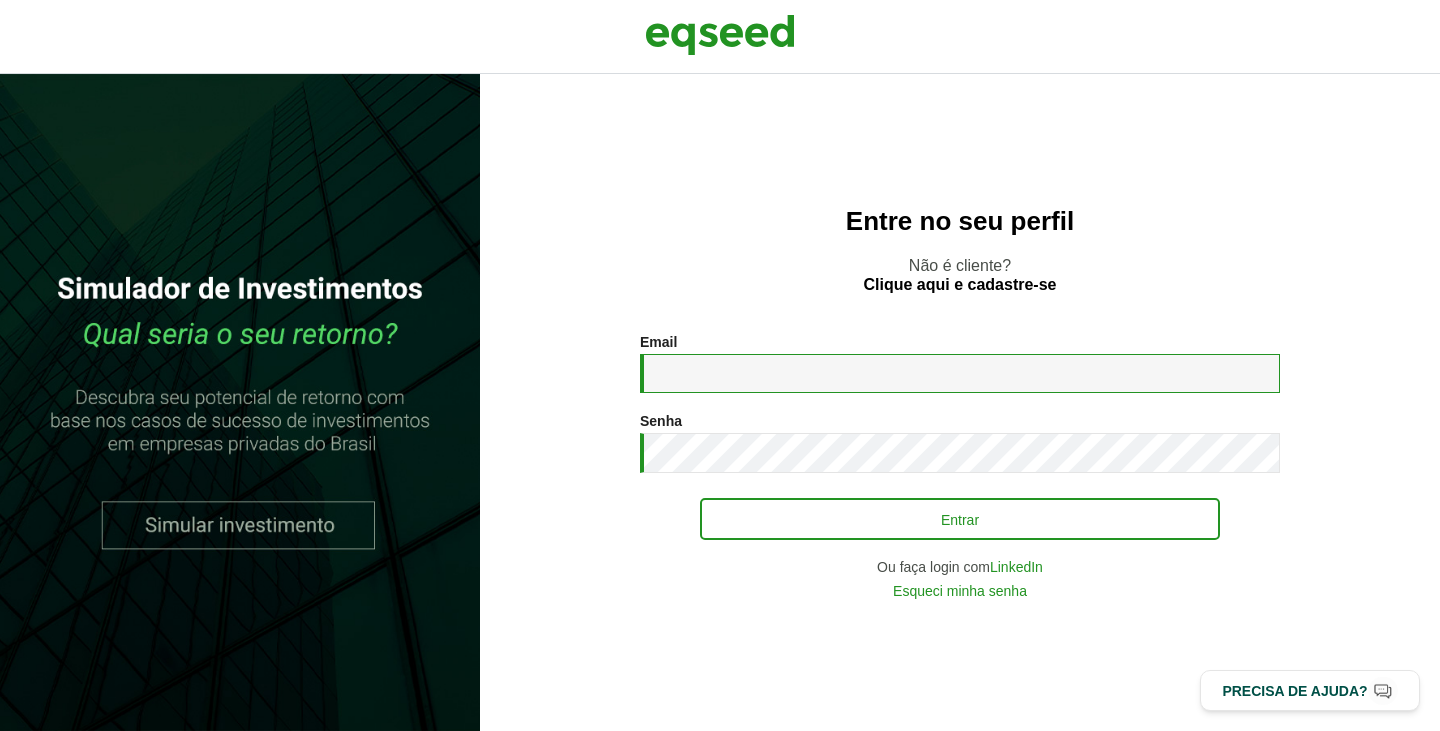 type on "**********" 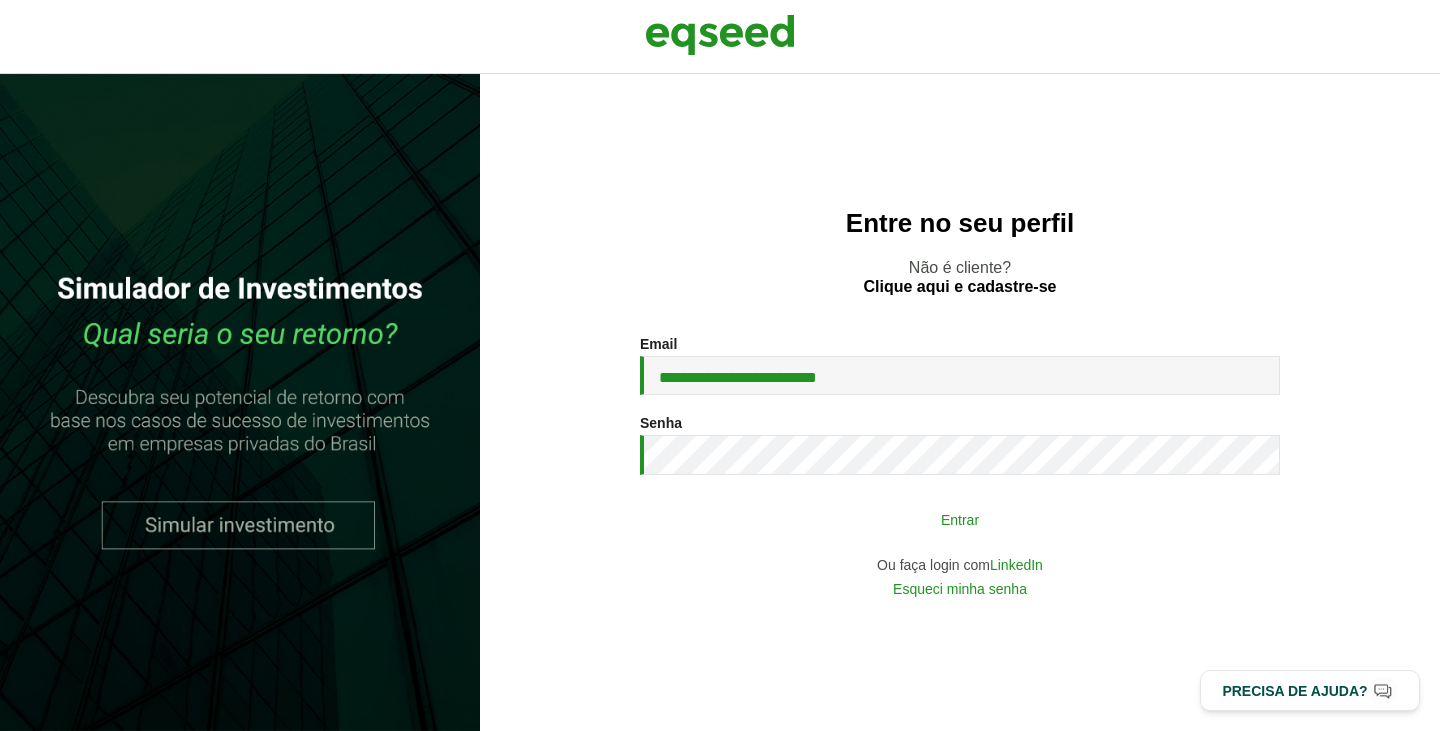 click on "Entrar" at bounding box center (960, 519) 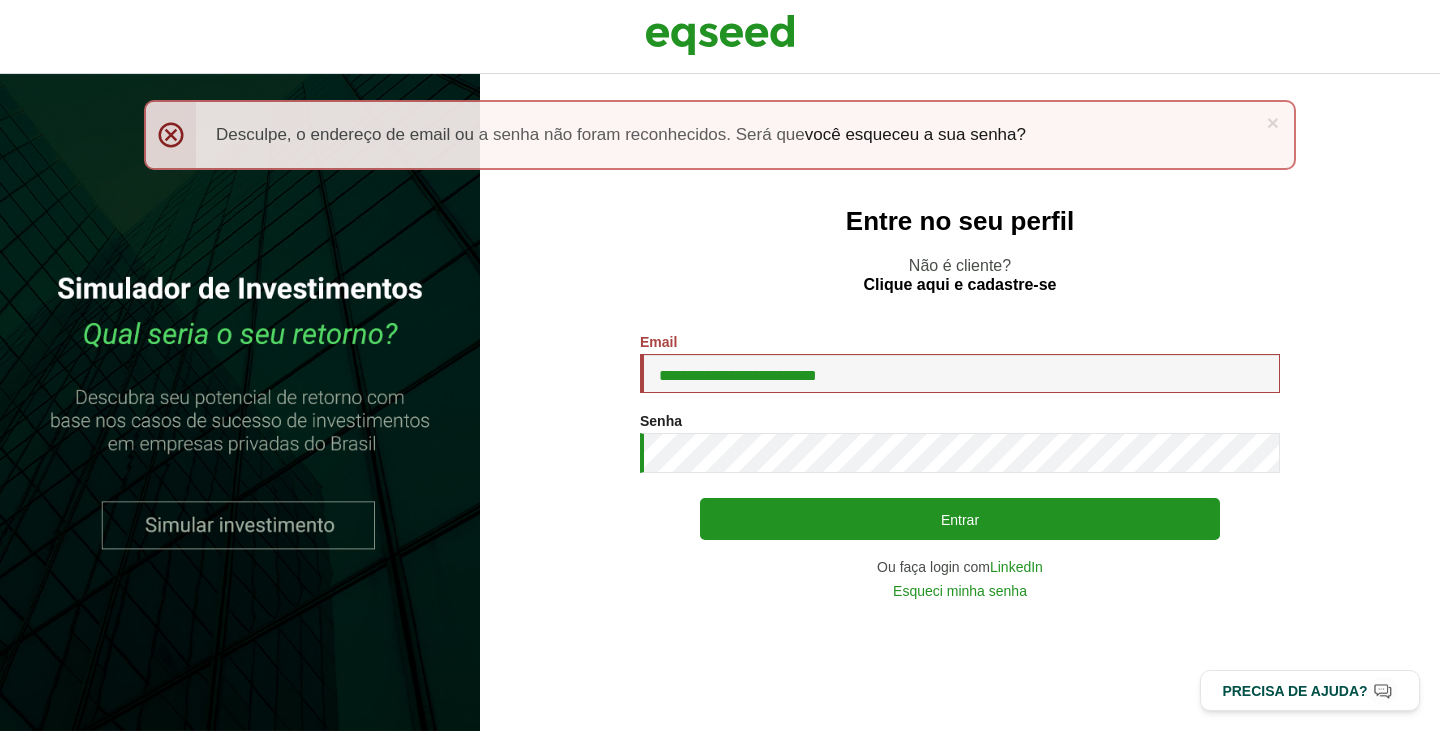 scroll, scrollTop: 0, scrollLeft: 0, axis: both 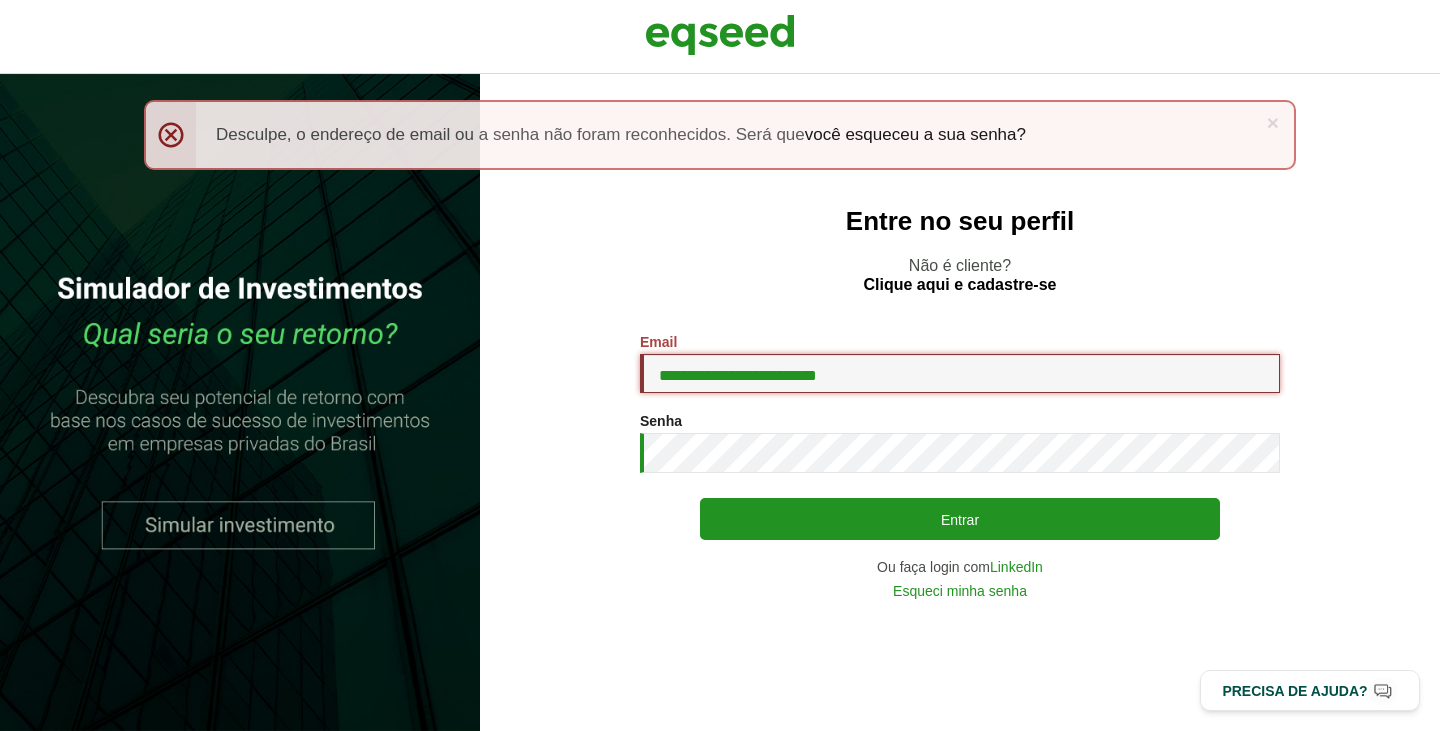 click on "**********" at bounding box center (960, 373) 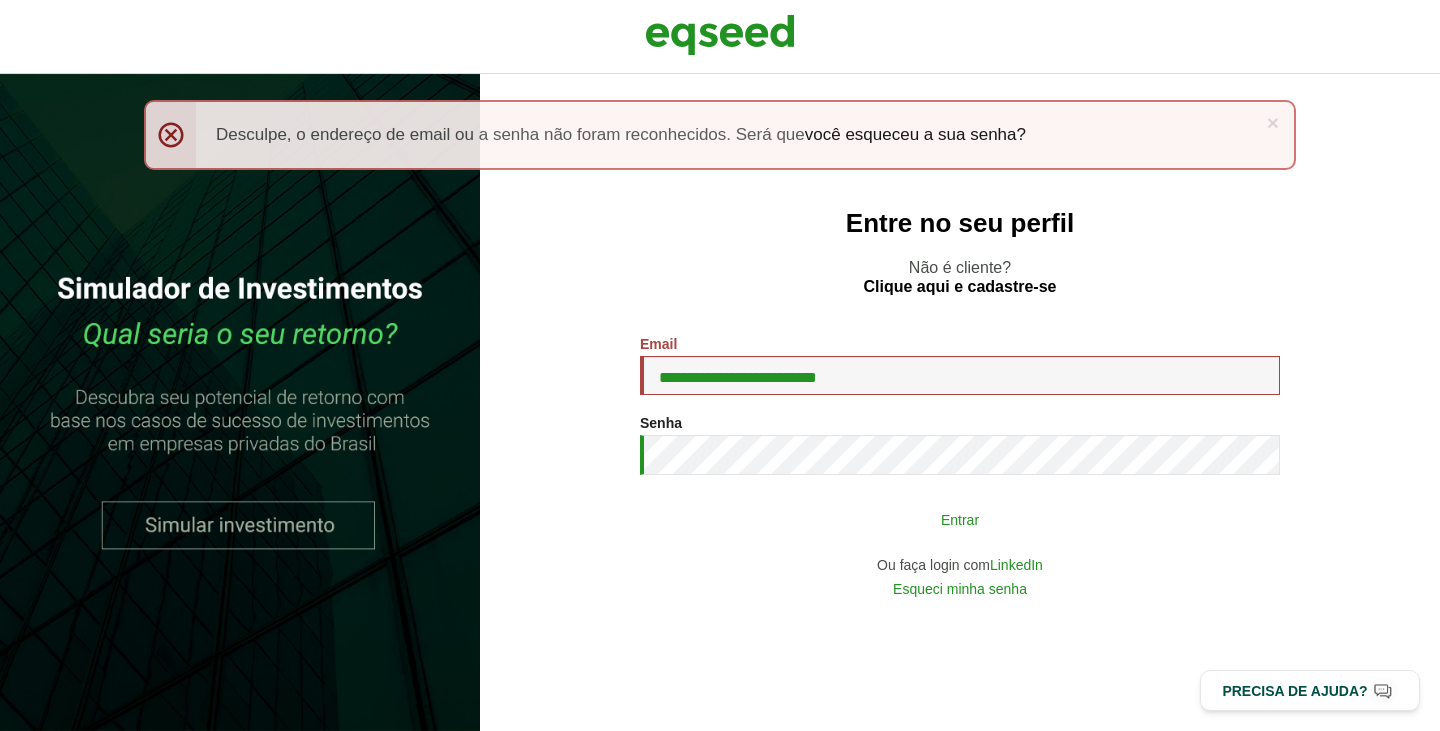 click on "Entrar" at bounding box center [960, 519] 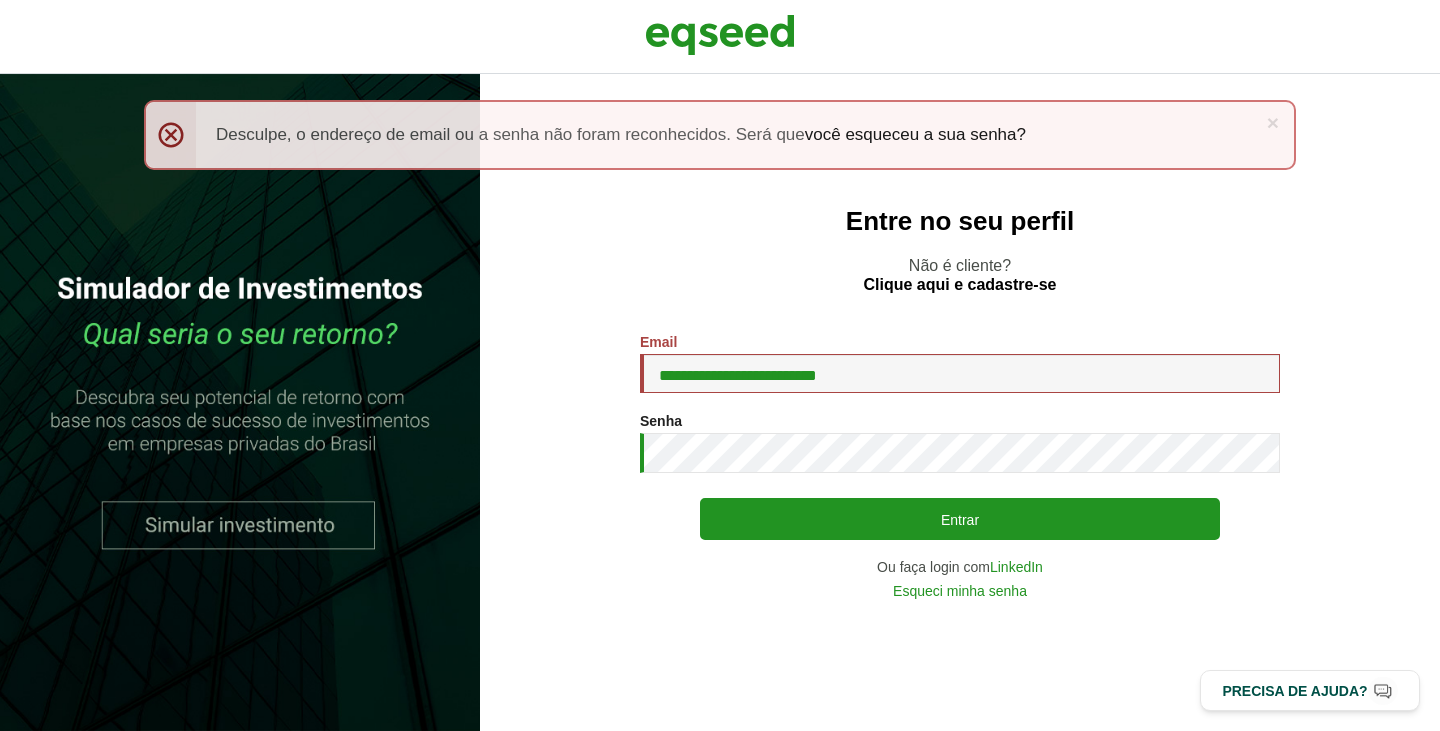 scroll, scrollTop: 0, scrollLeft: 0, axis: both 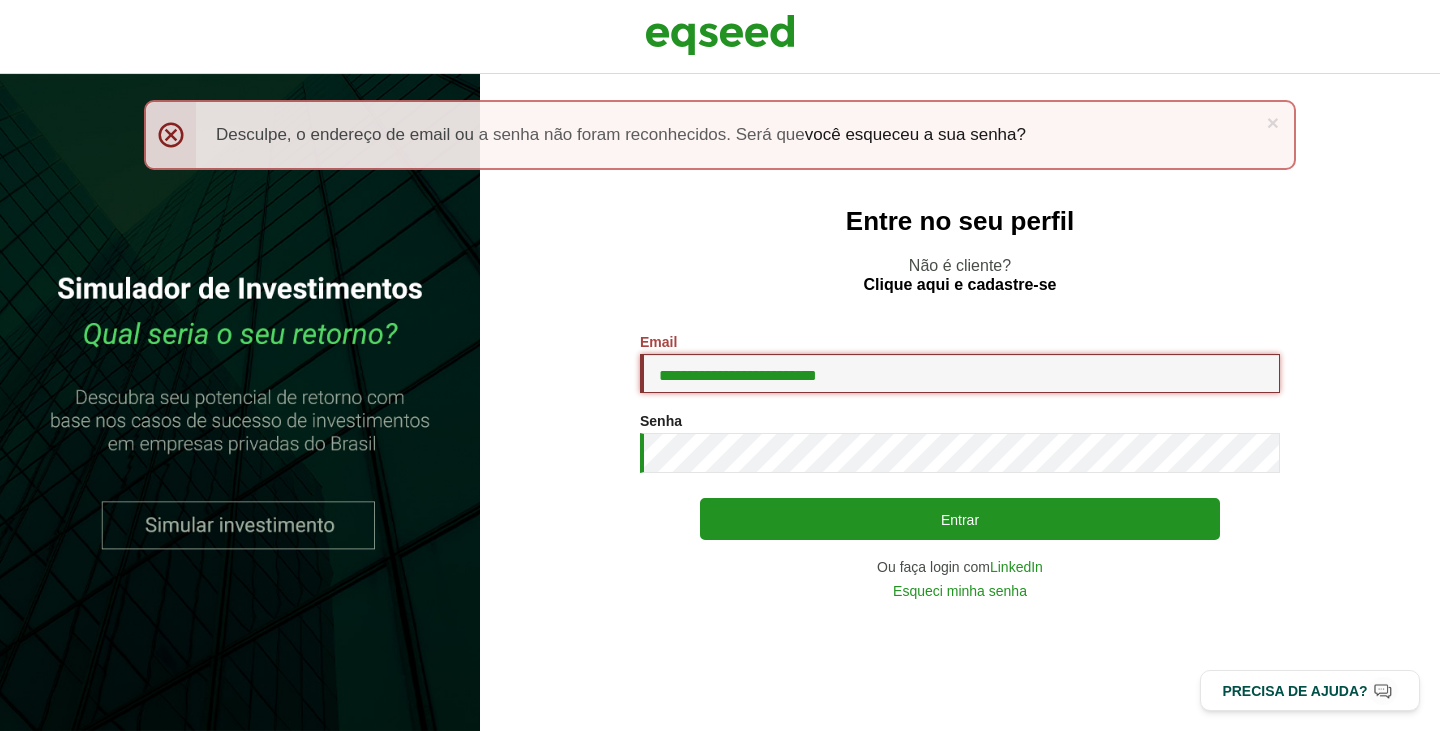 click on "**********" at bounding box center [960, 373] 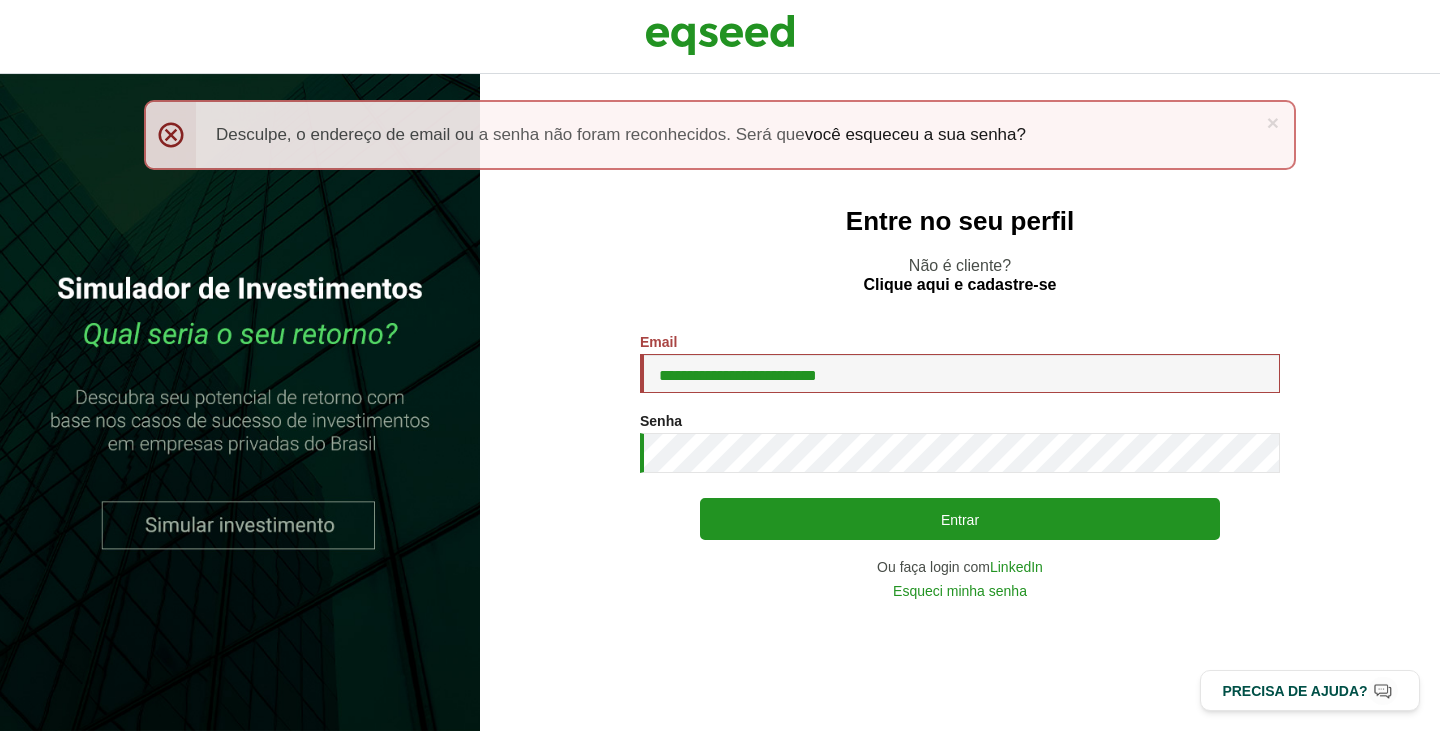 click on "**********" at bounding box center [960, 466] 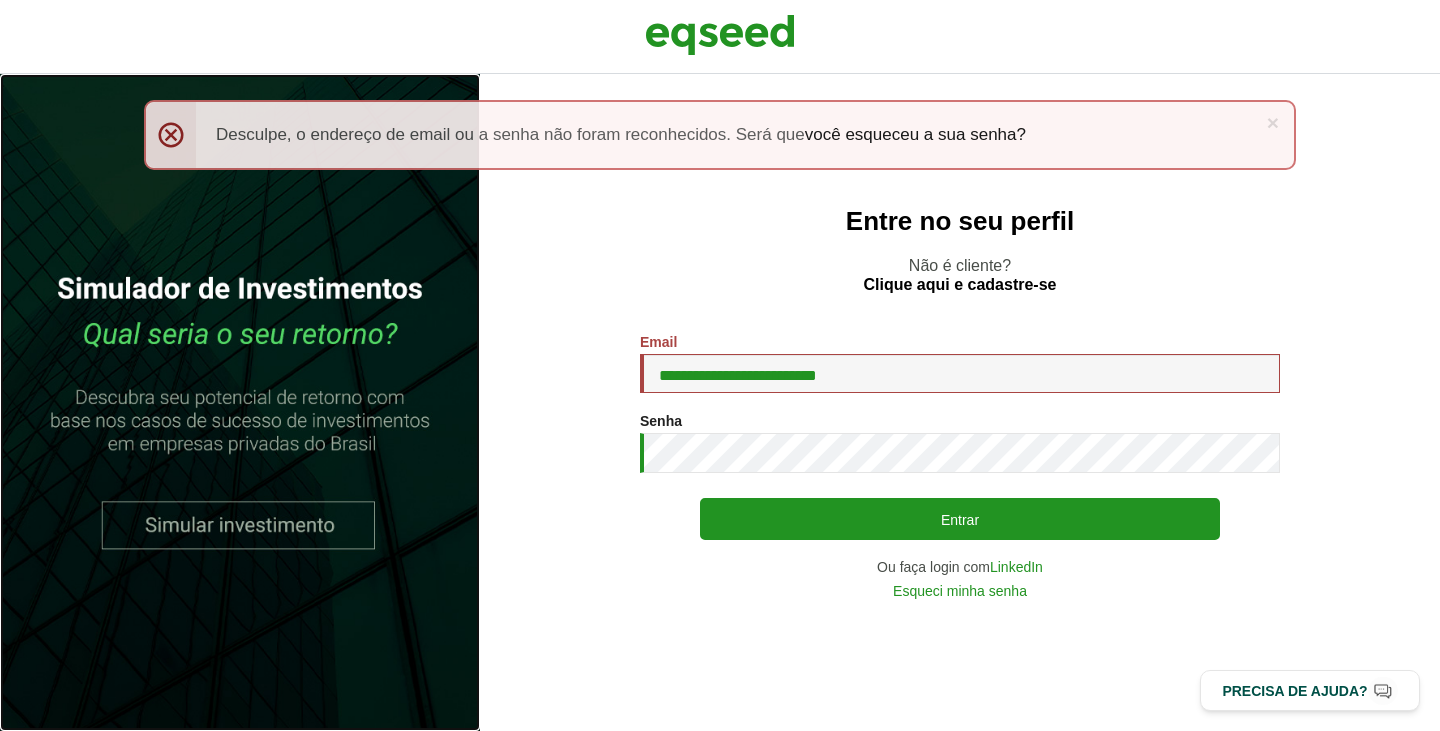 click at bounding box center (240, 402) 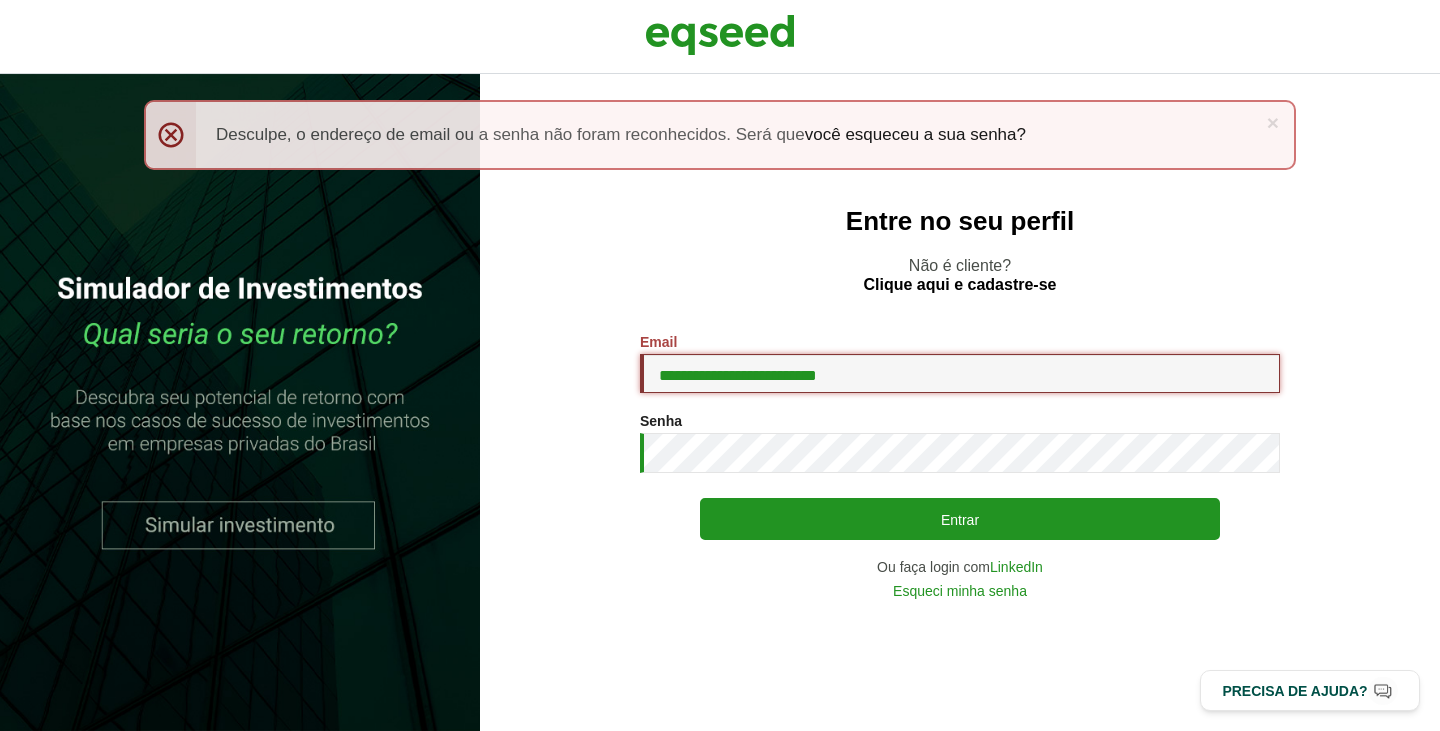 drag, startPoint x: 897, startPoint y: 366, endPoint x: 891, endPoint y: 383, distance: 18.027756 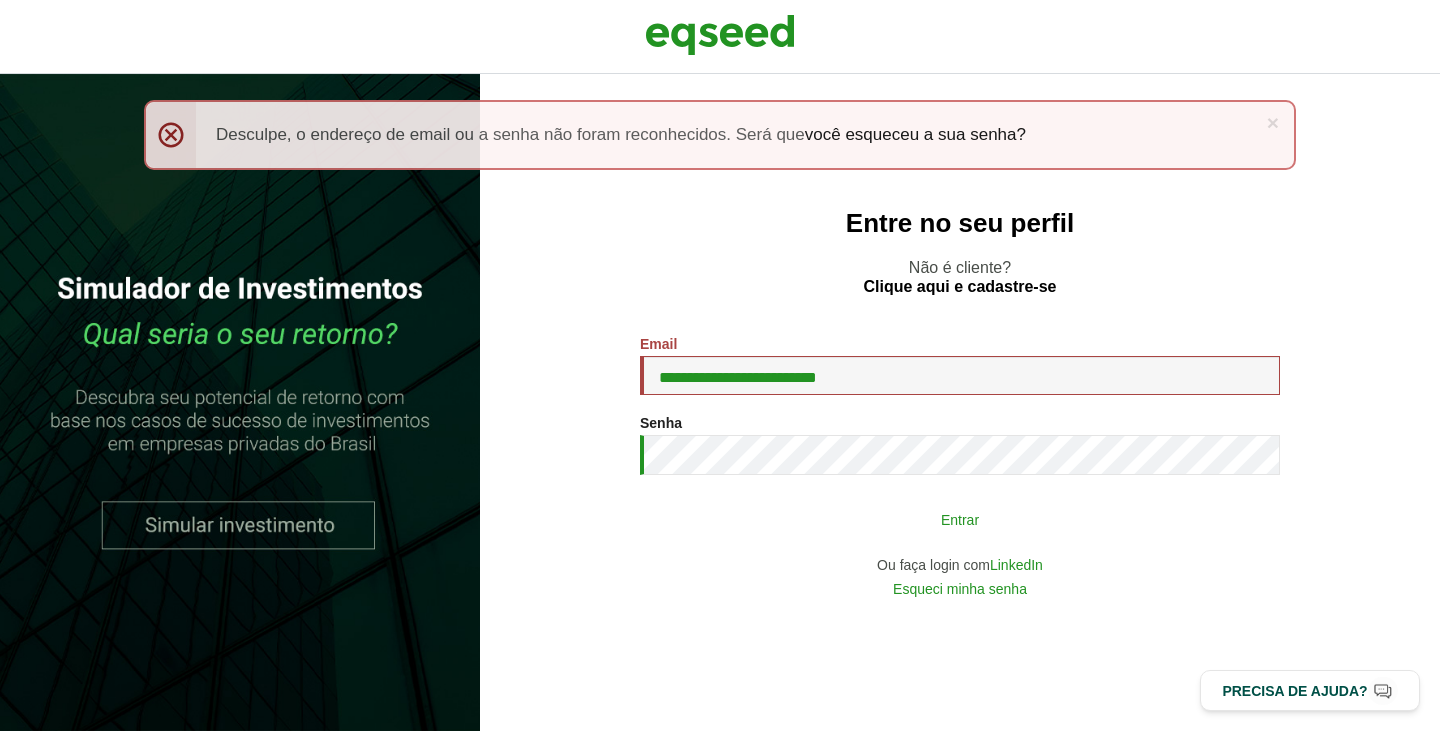 click on "Entrar" at bounding box center (960, 519) 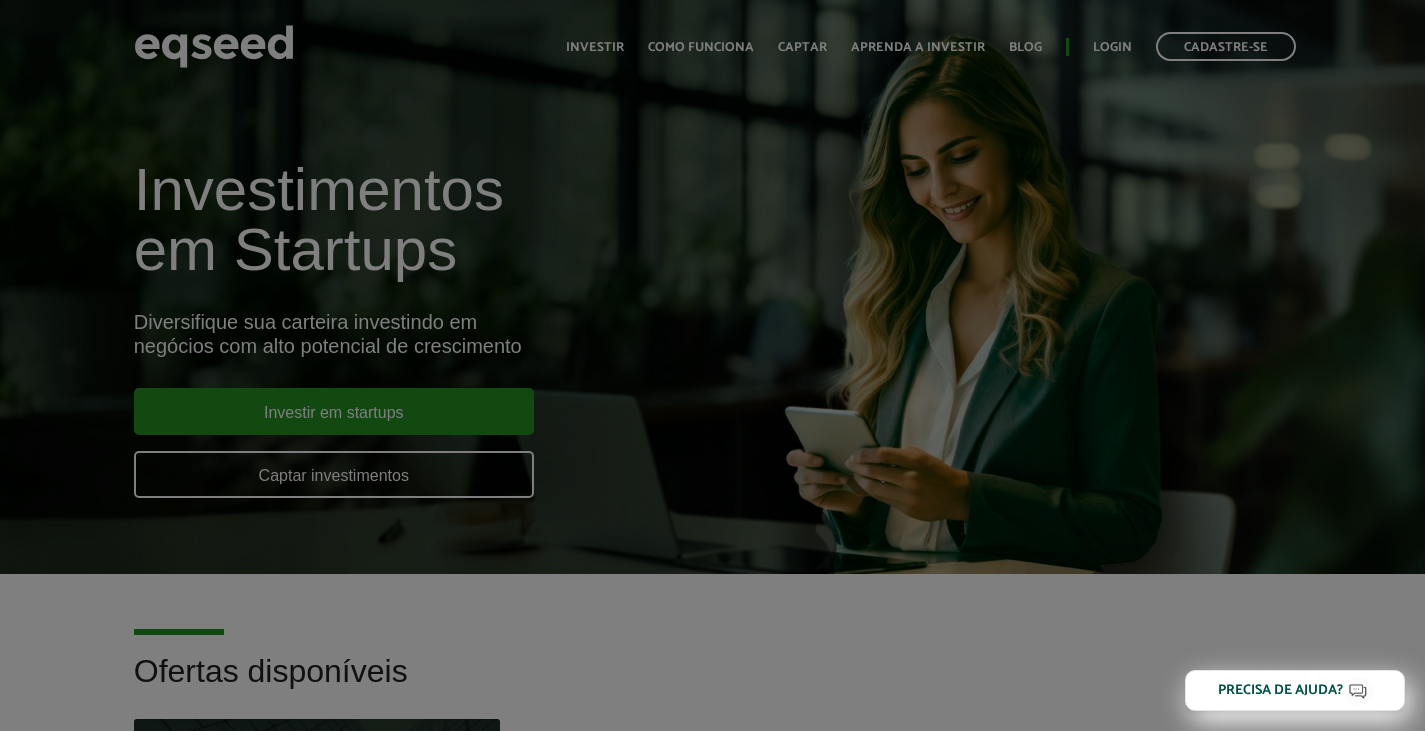 scroll, scrollTop: 0, scrollLeft: 0, axis: both 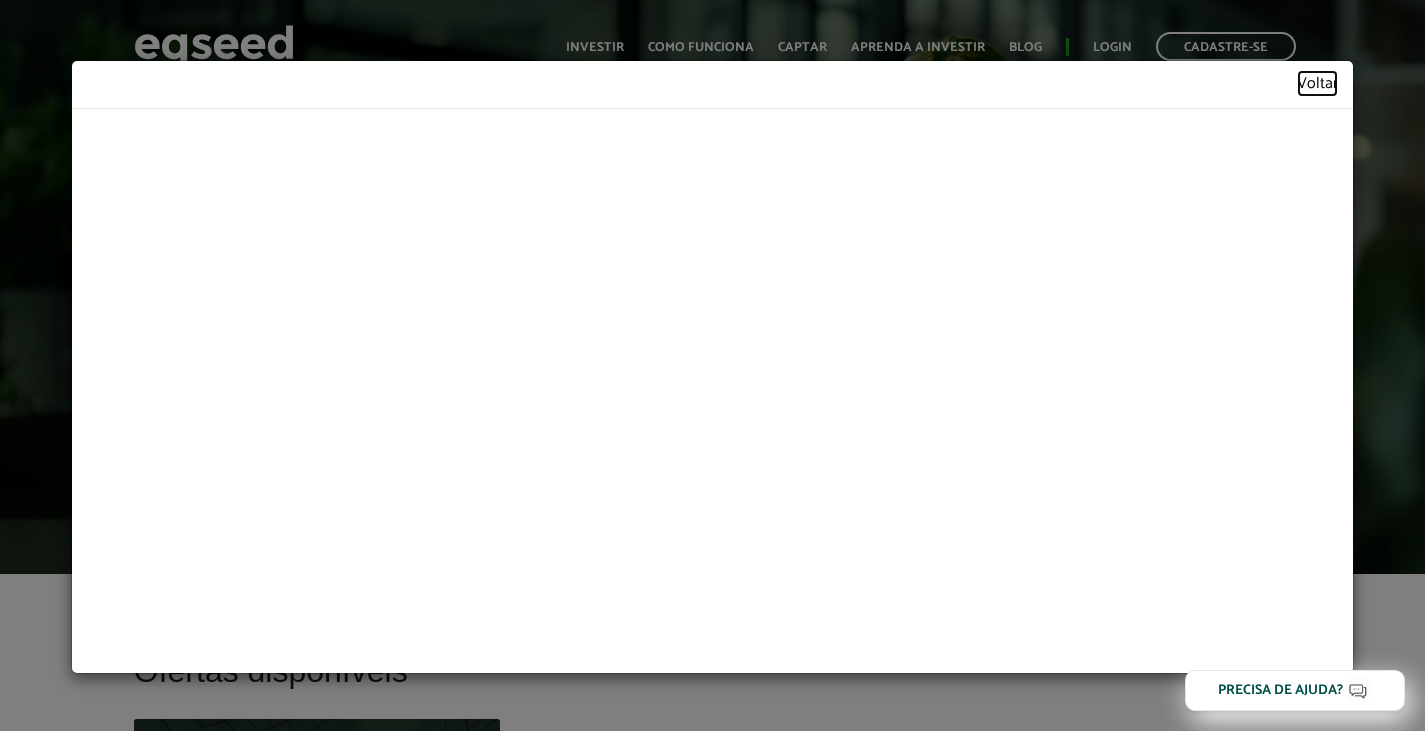 click on "Voltar" at bounding box center (1317, 84) 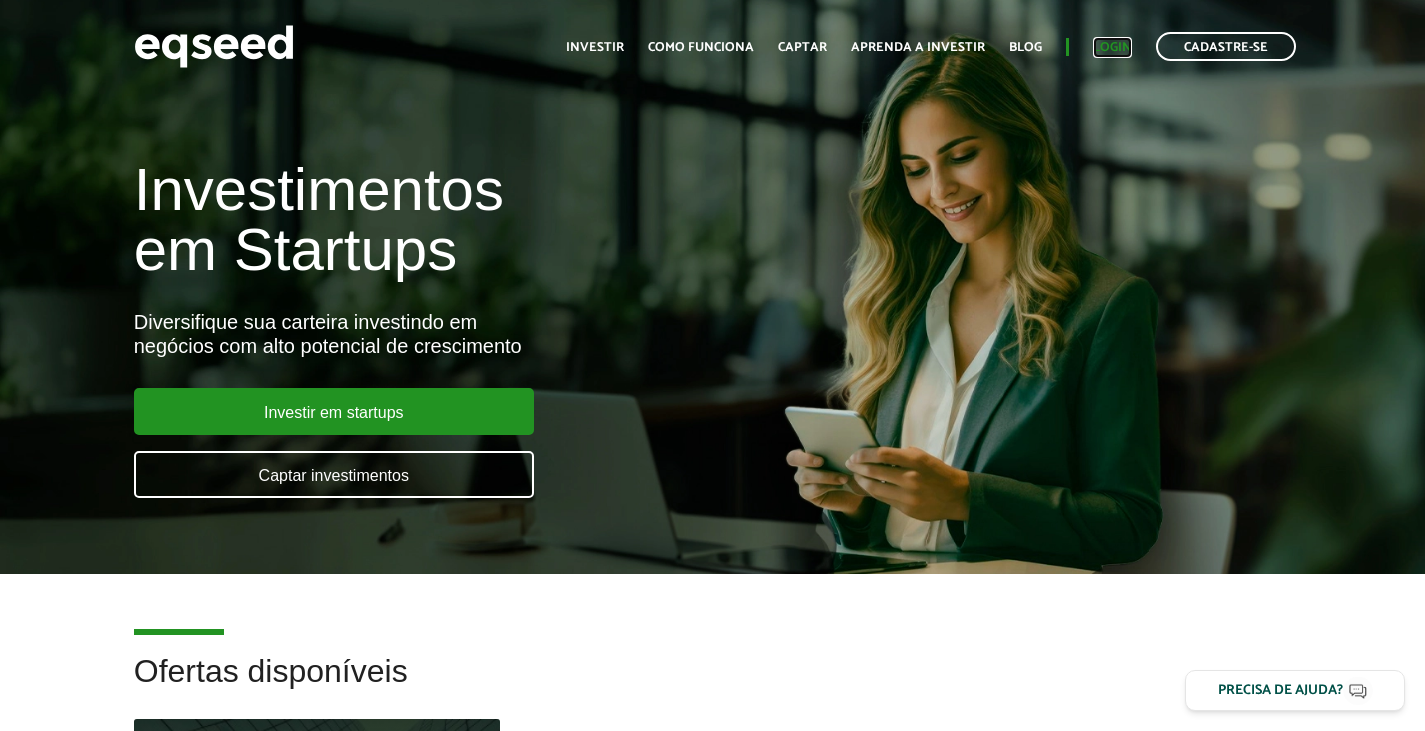 click on "Login" at bounding box center (1112, 47) 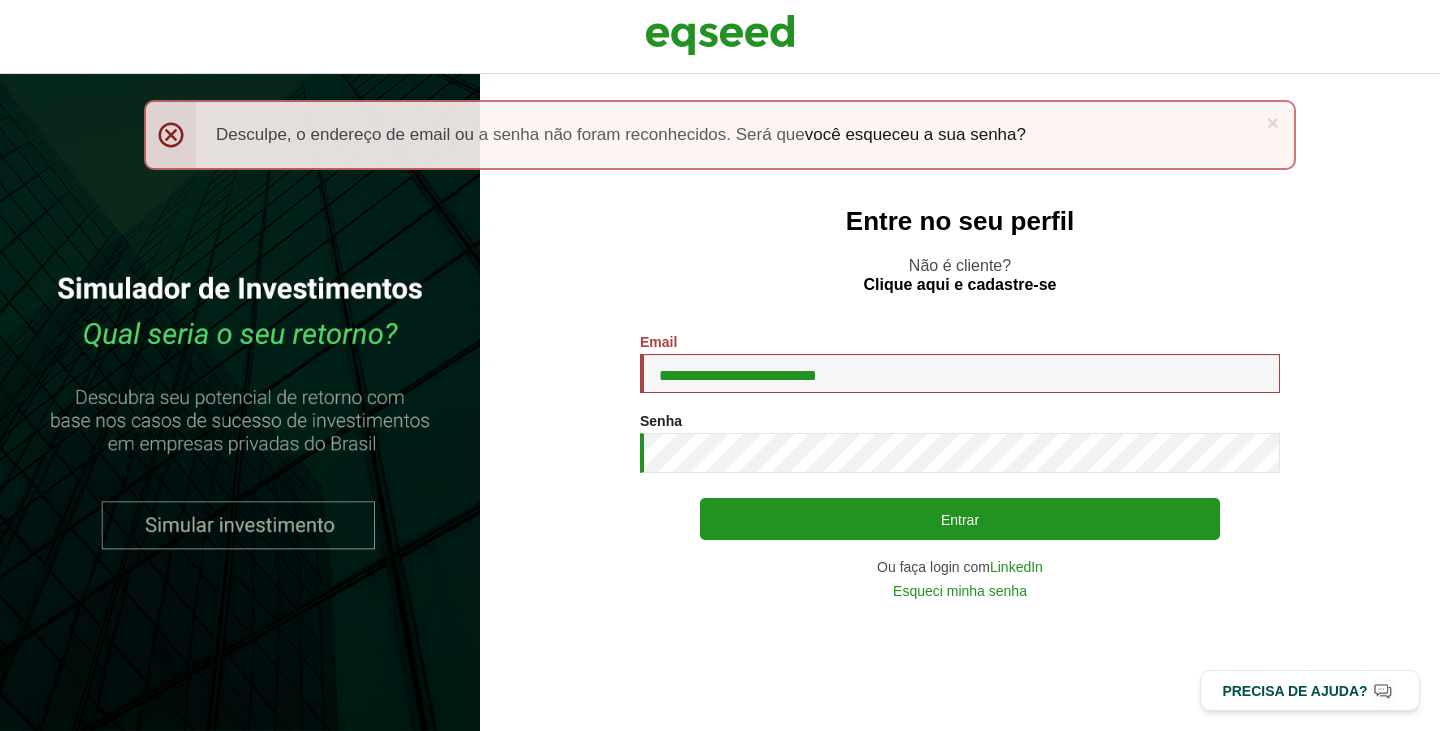 scroll, scrollTop: 0, scrollLeft: 0, axis: both 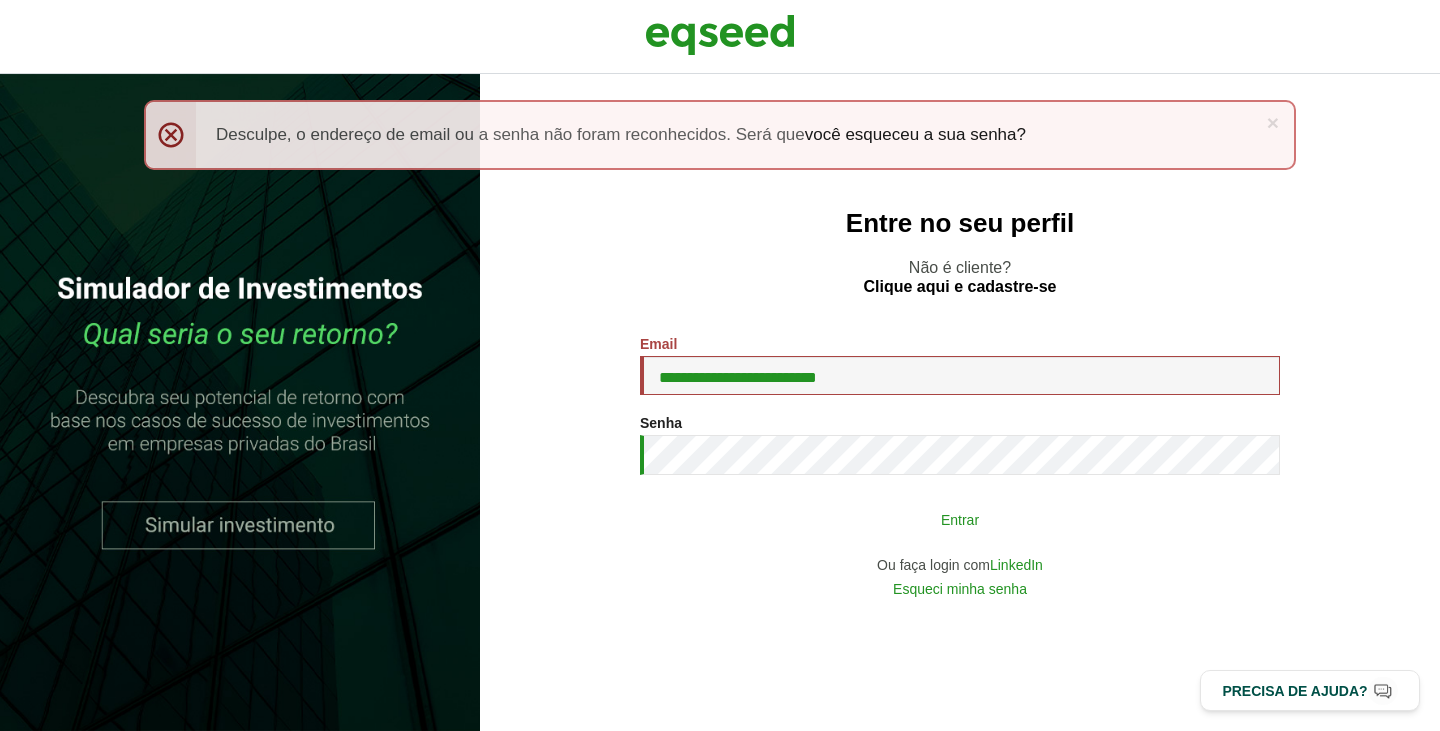 click on "Entrar" at bounding box center [960, 519] 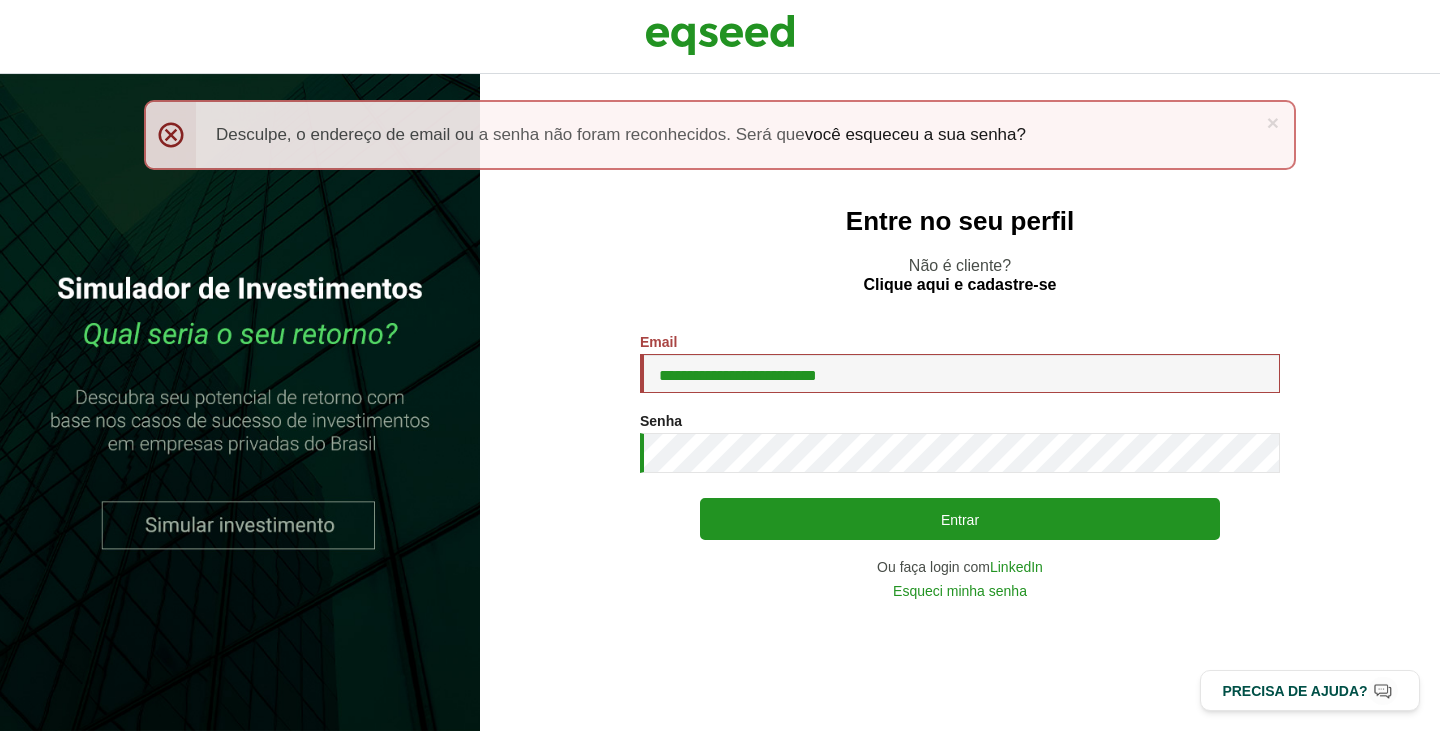 scroll, scrollTop: 0, scrollLeft: 0, axis: both 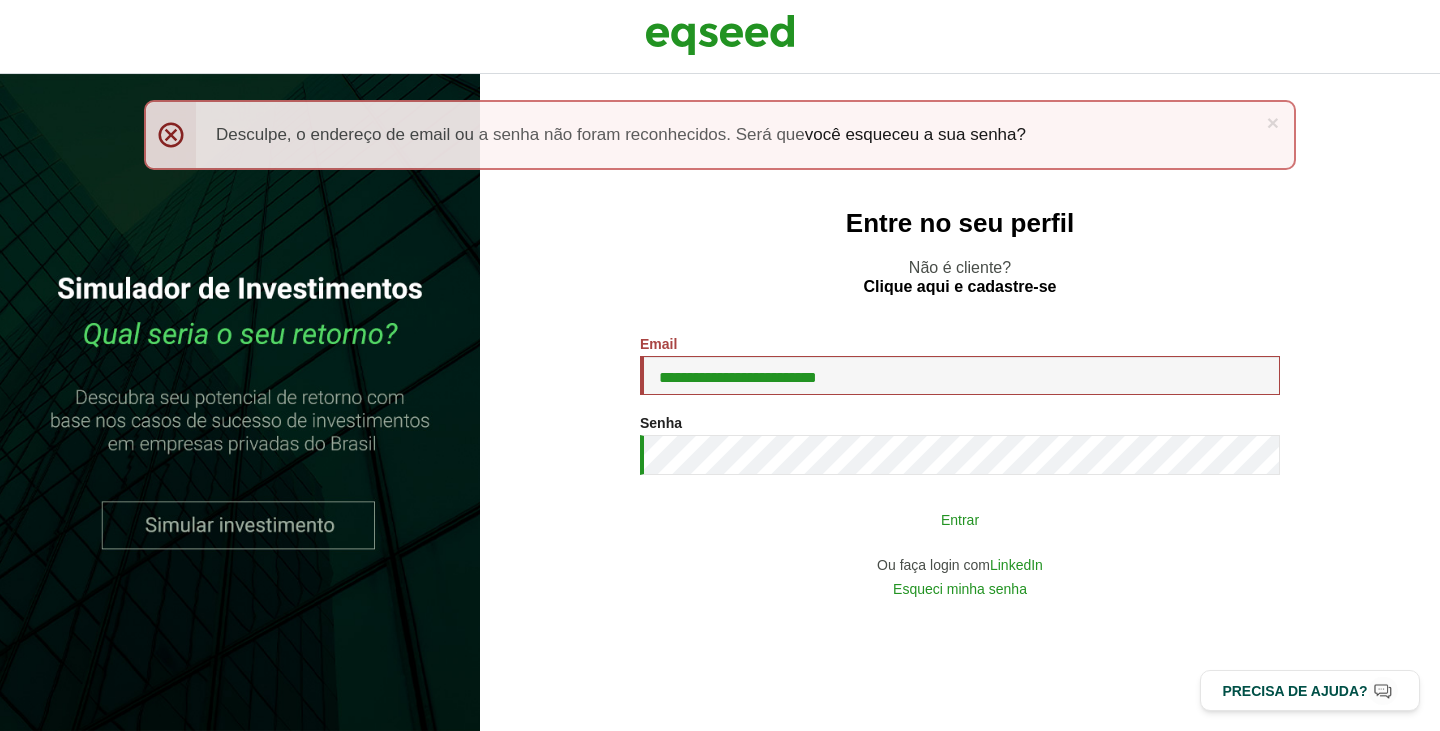 click on "Entrar" at bounding box center (960, 519) 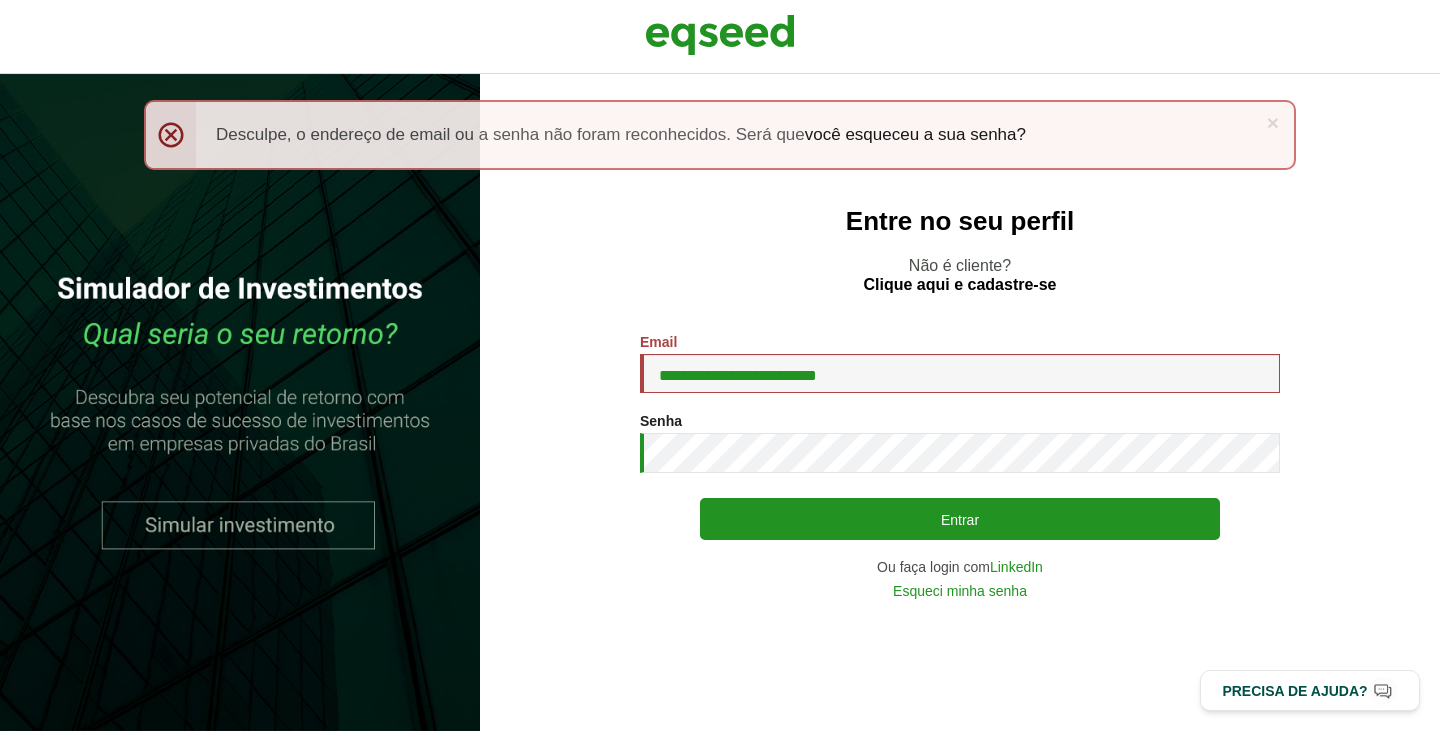 scroll, scrollTop: 0, scrollLeft: 0, axis: both 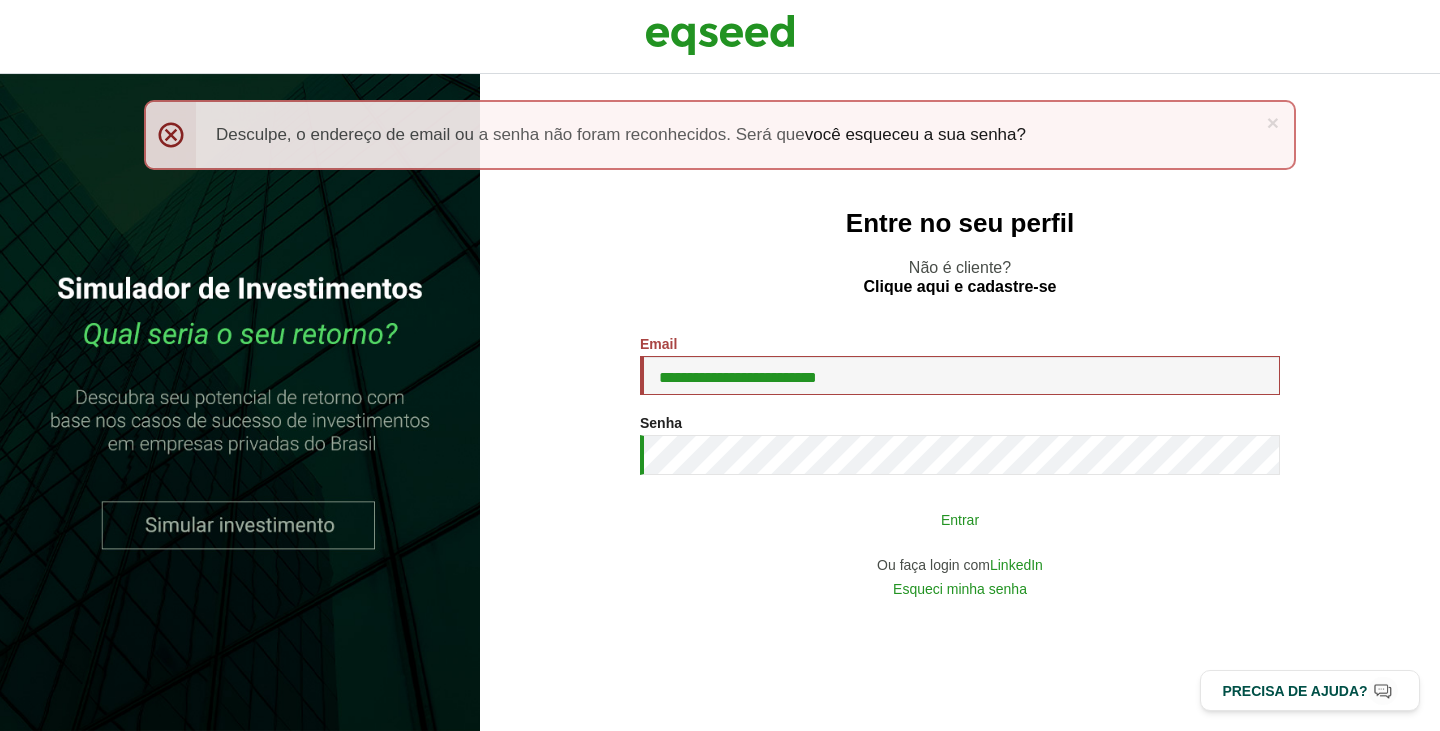 click on "Entrar" at bounding box center (960, 519) 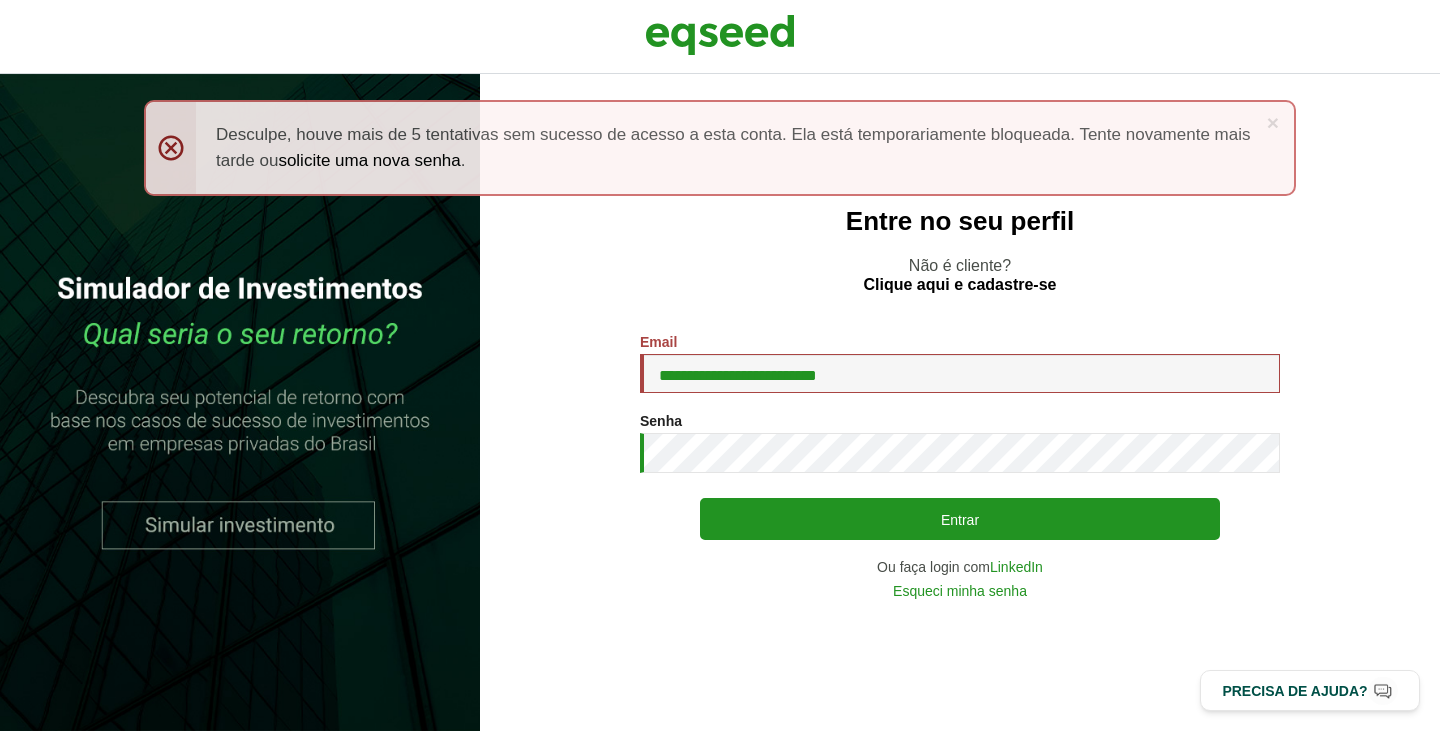 scroll, scrollTop: 0, scrollLeft: 0, axis: both 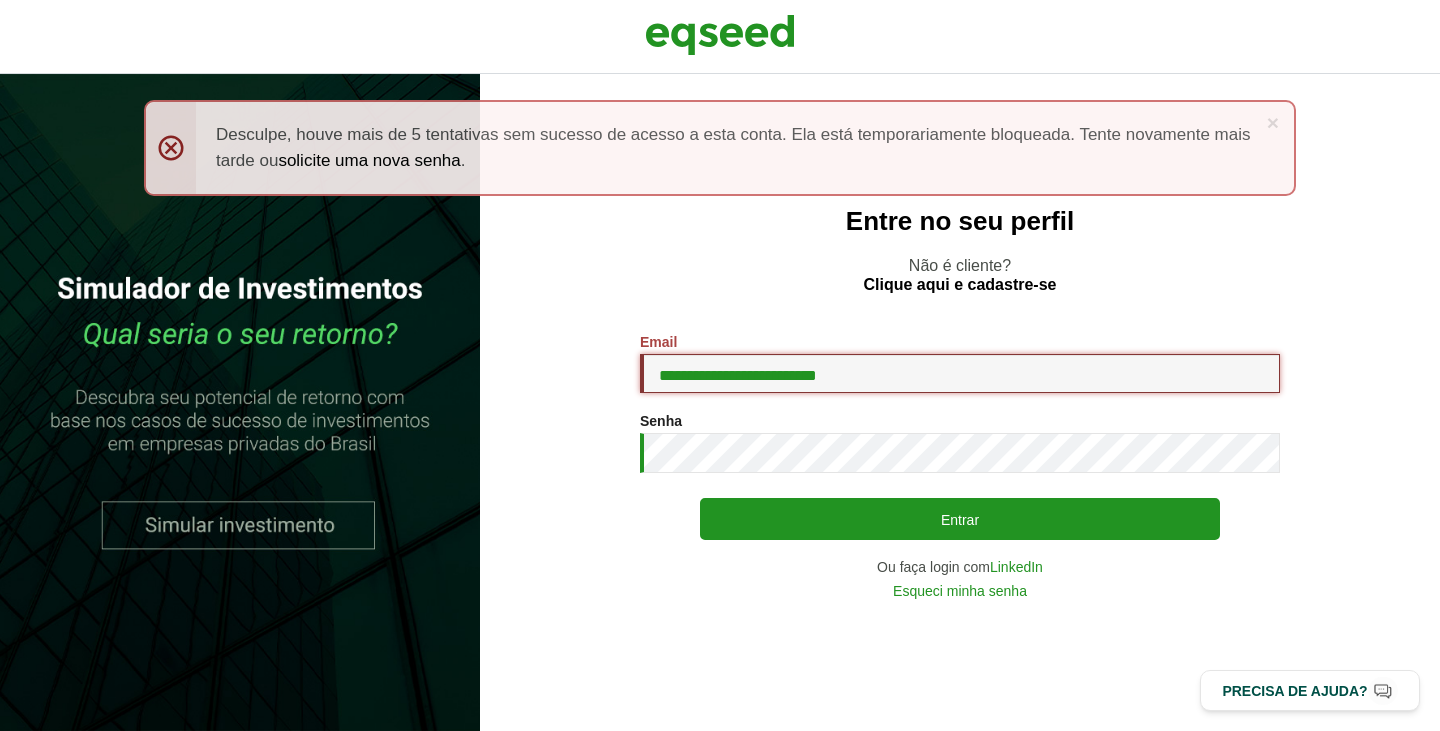 click on "**********" at bounding box center (960, 373) 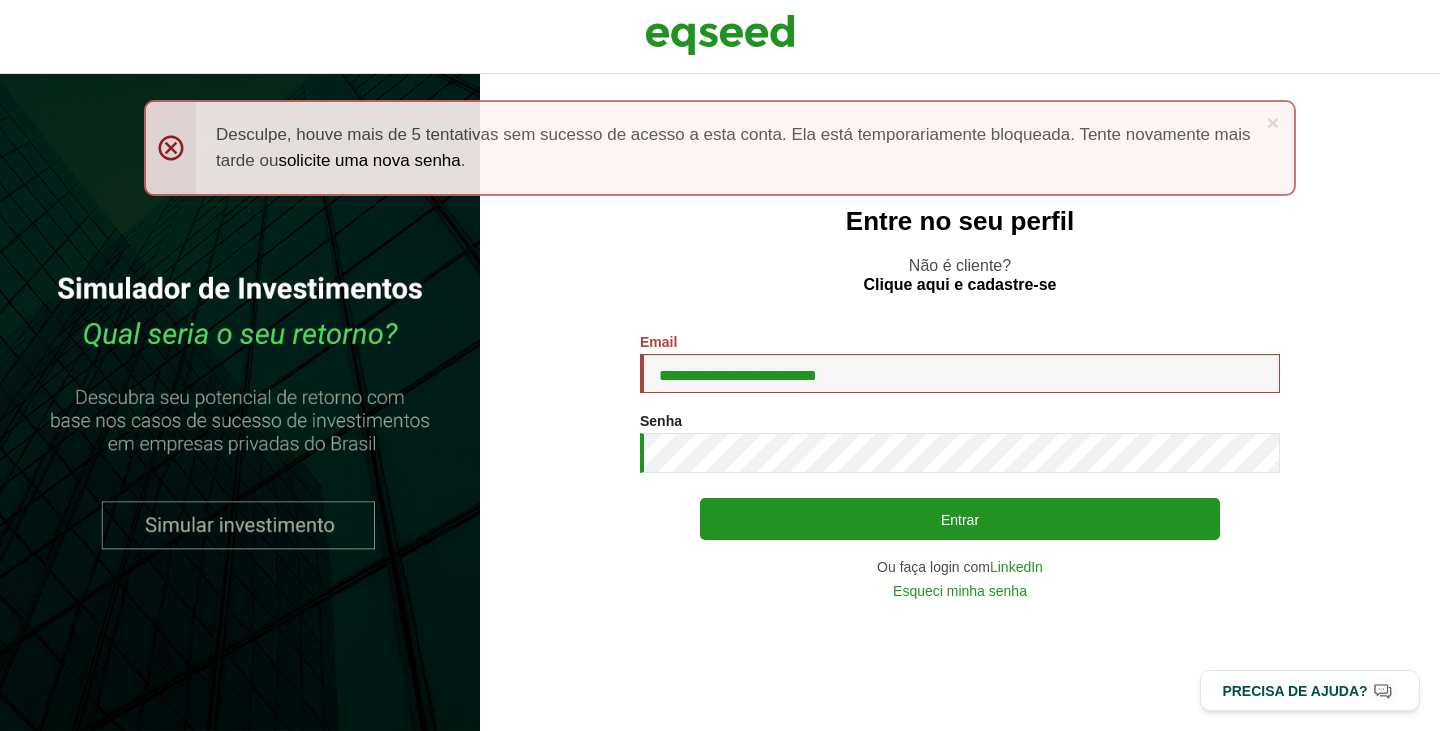 click on "**********" at bounding box center (960, 466) 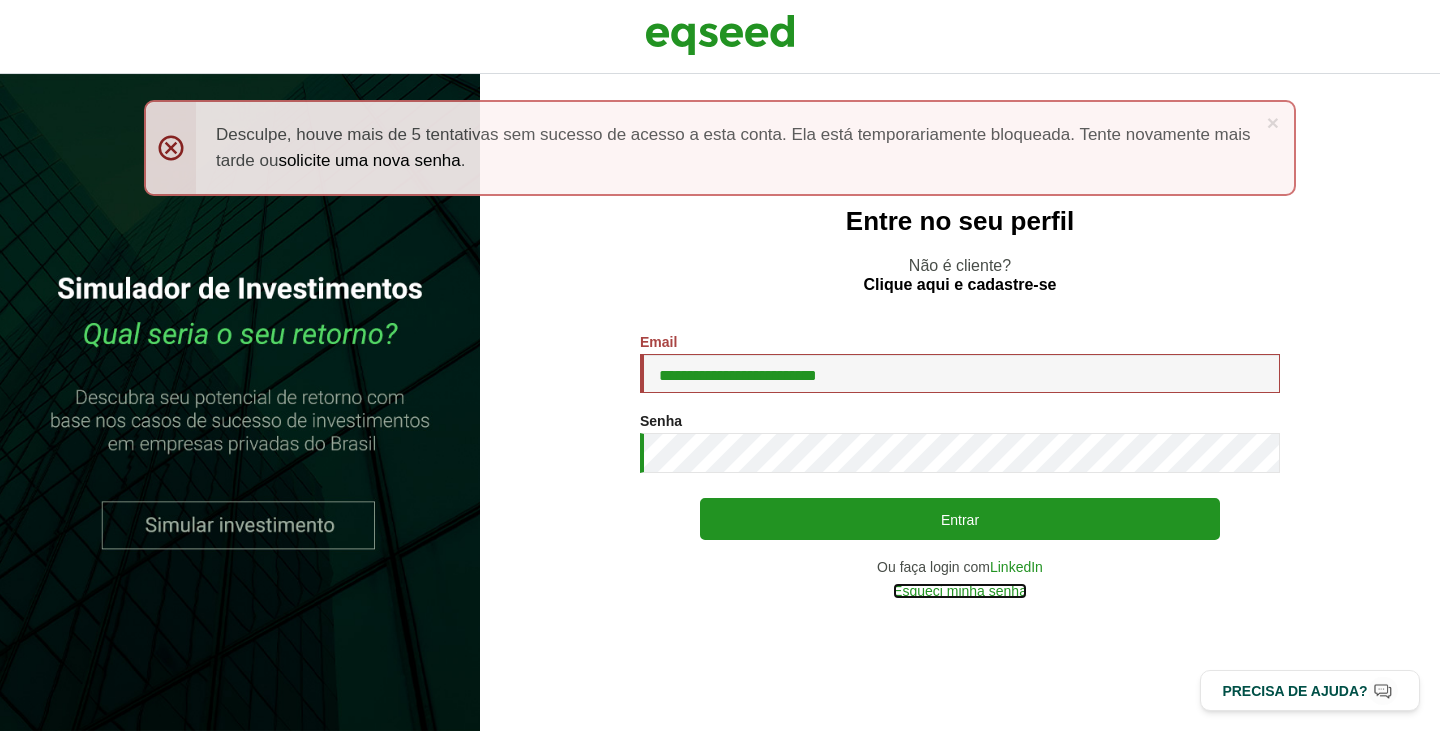 click on "Esqueci minha senha" at bounding box center [960, 591] 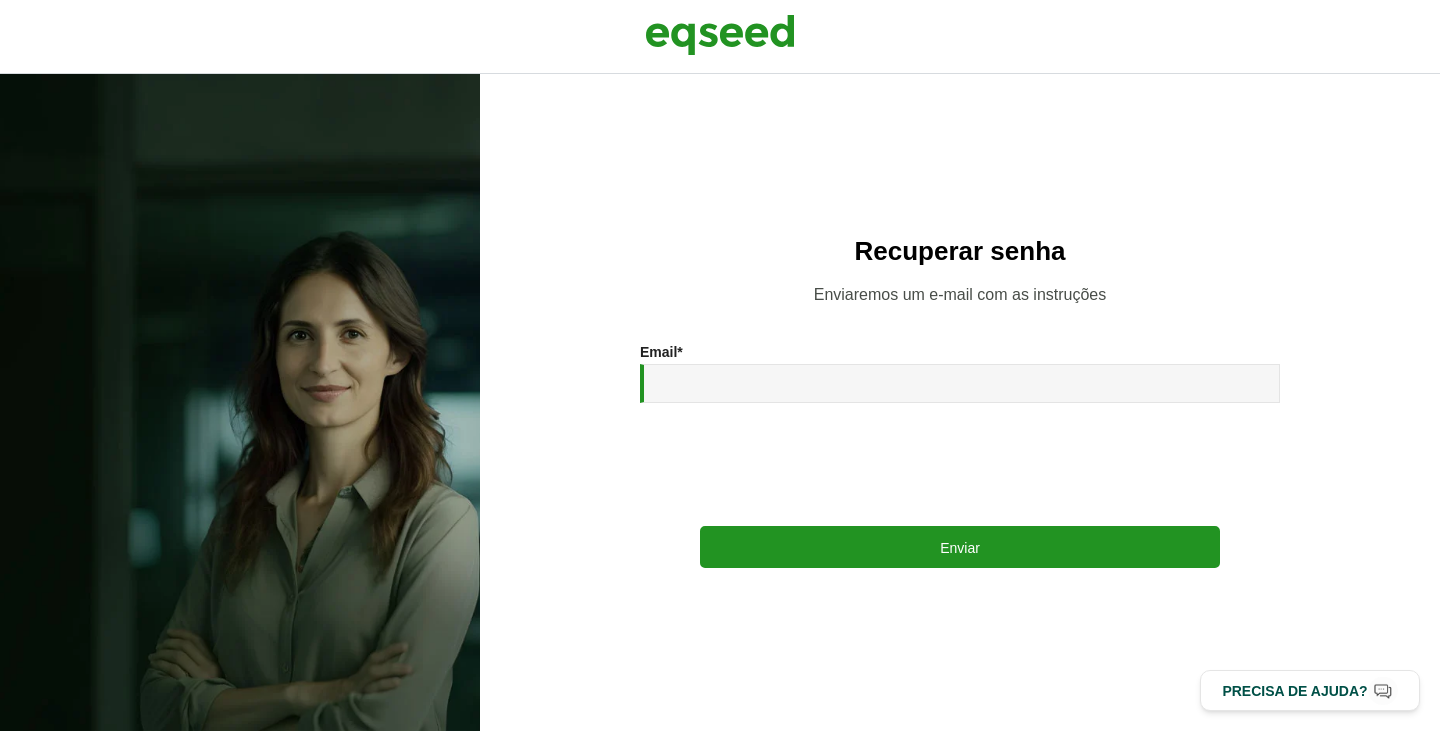 scroll, scrollTop: 0, scrollLeft: 0, axis: both 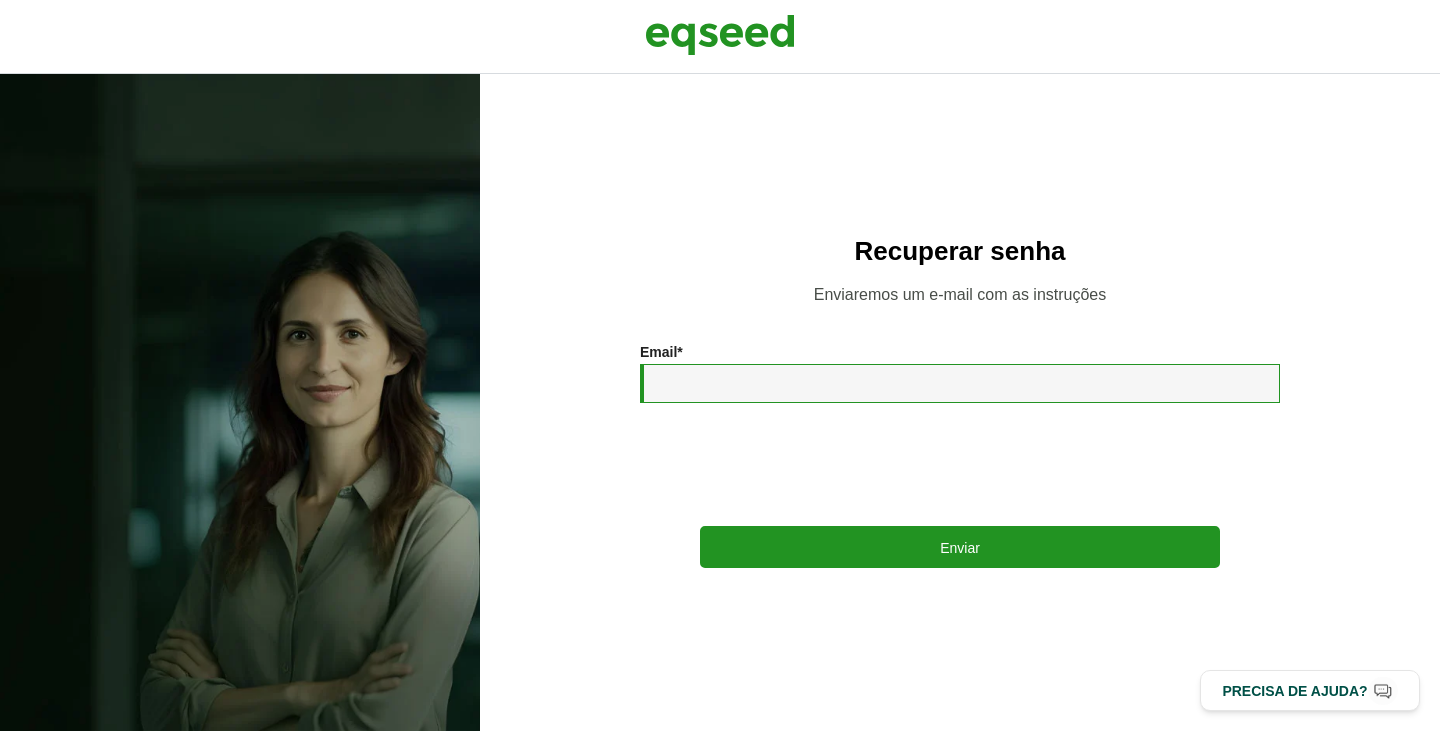 click on "Email  *" at bounding box center (960, 383) 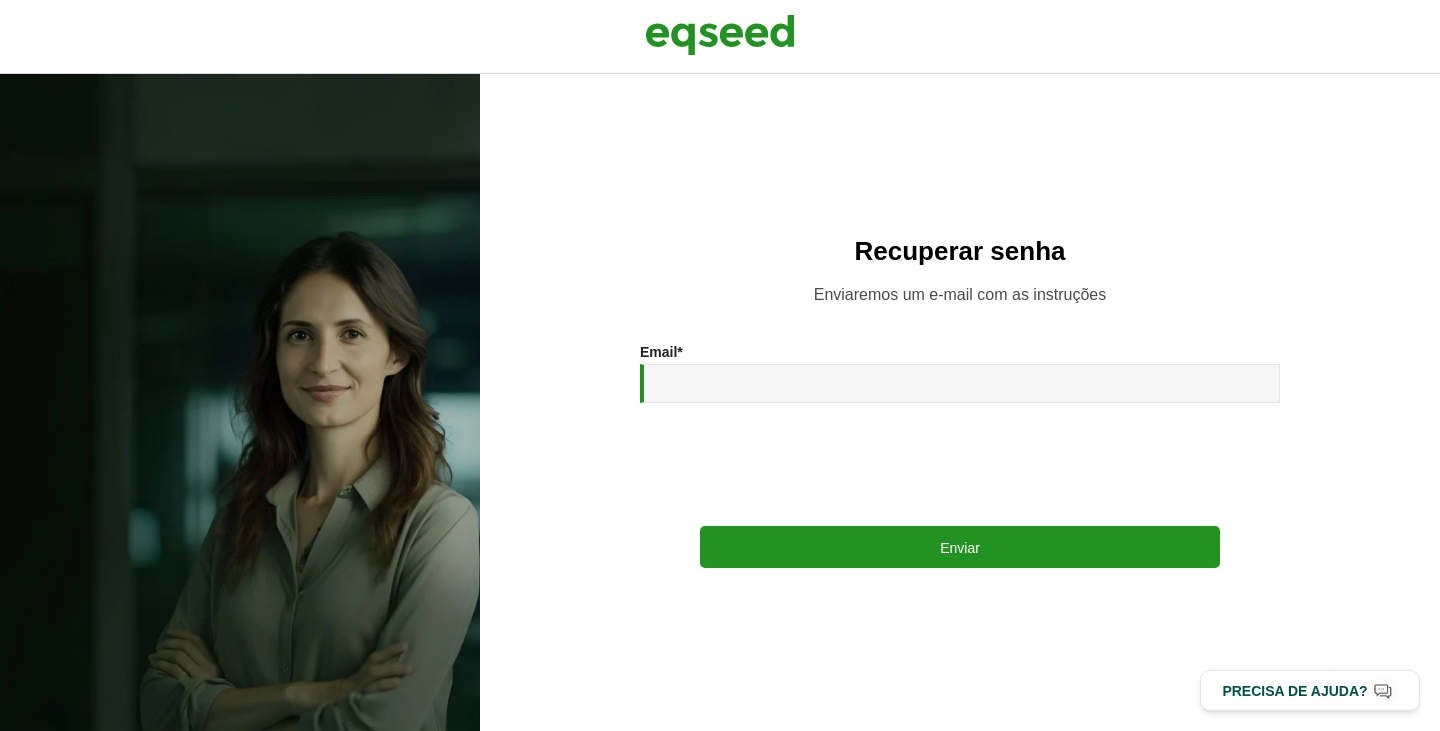 click on "Email  *
Enviar" at bounding box center (960, 456) 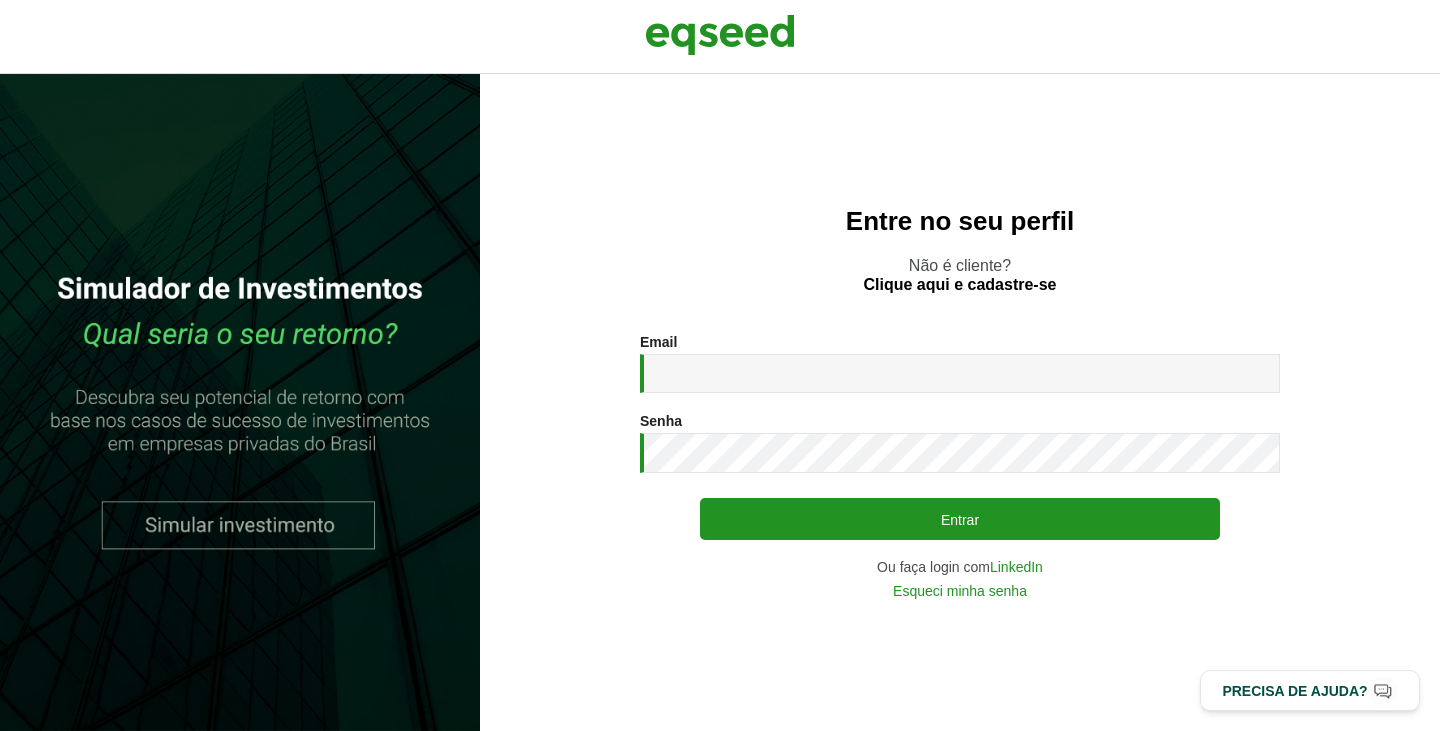 scroll, scrollTop: 0, scrollLeft: 0, axis: both 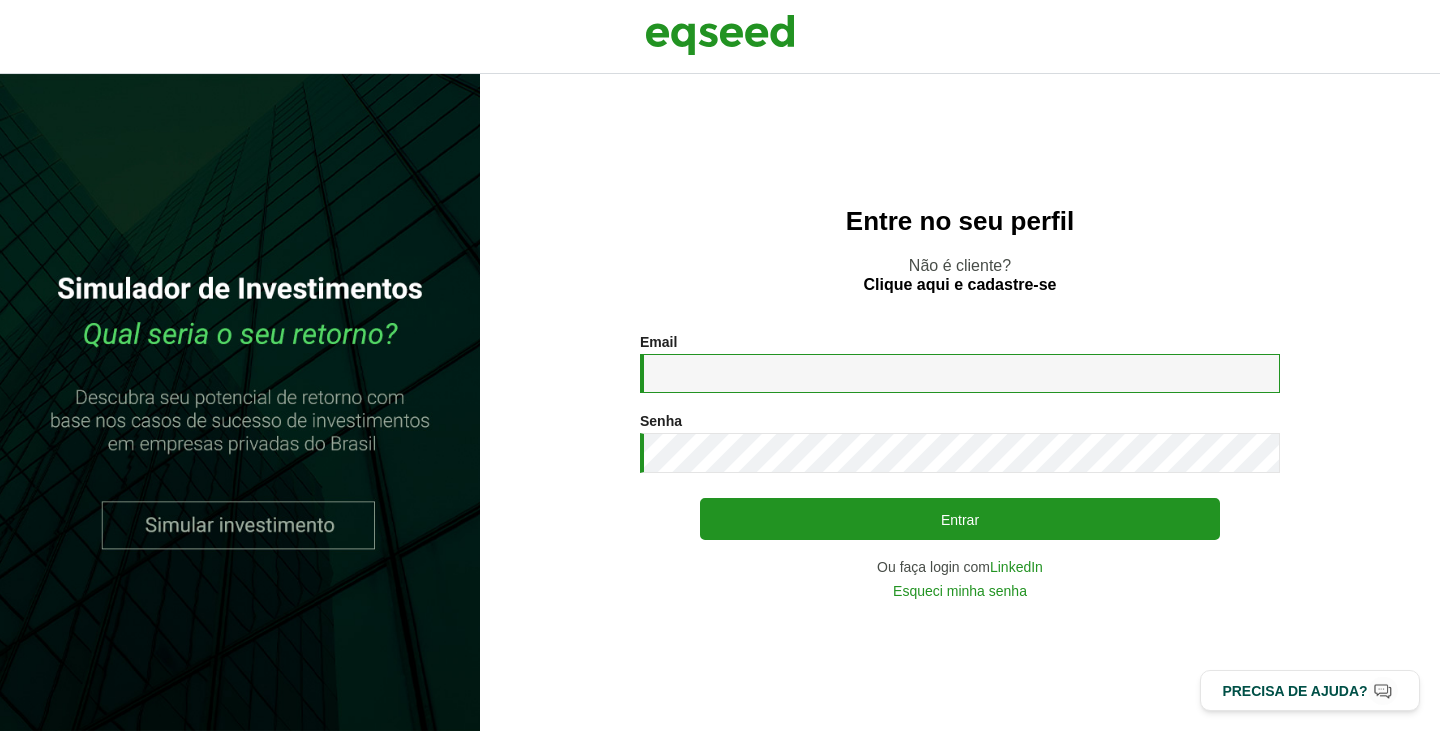 type on "**********" 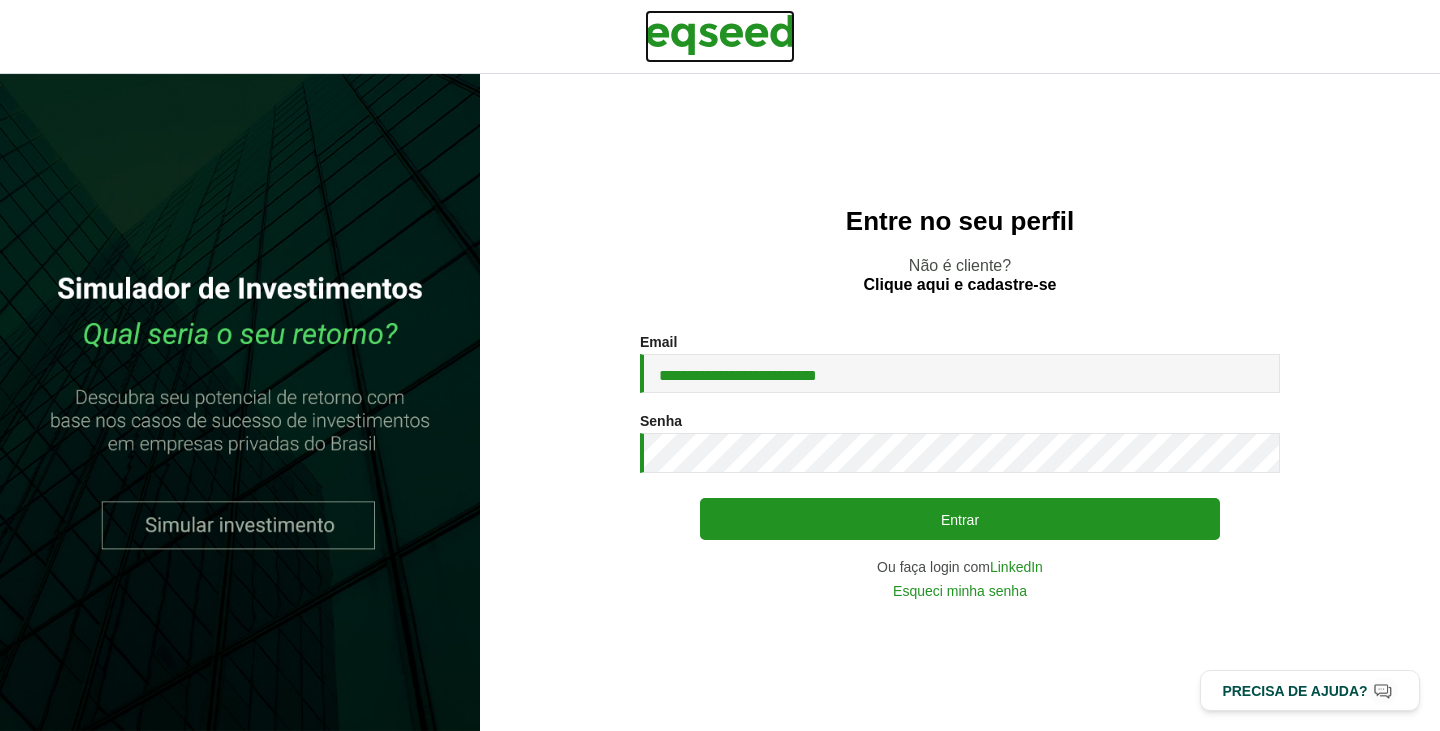 click at bounding box center (720, 35) 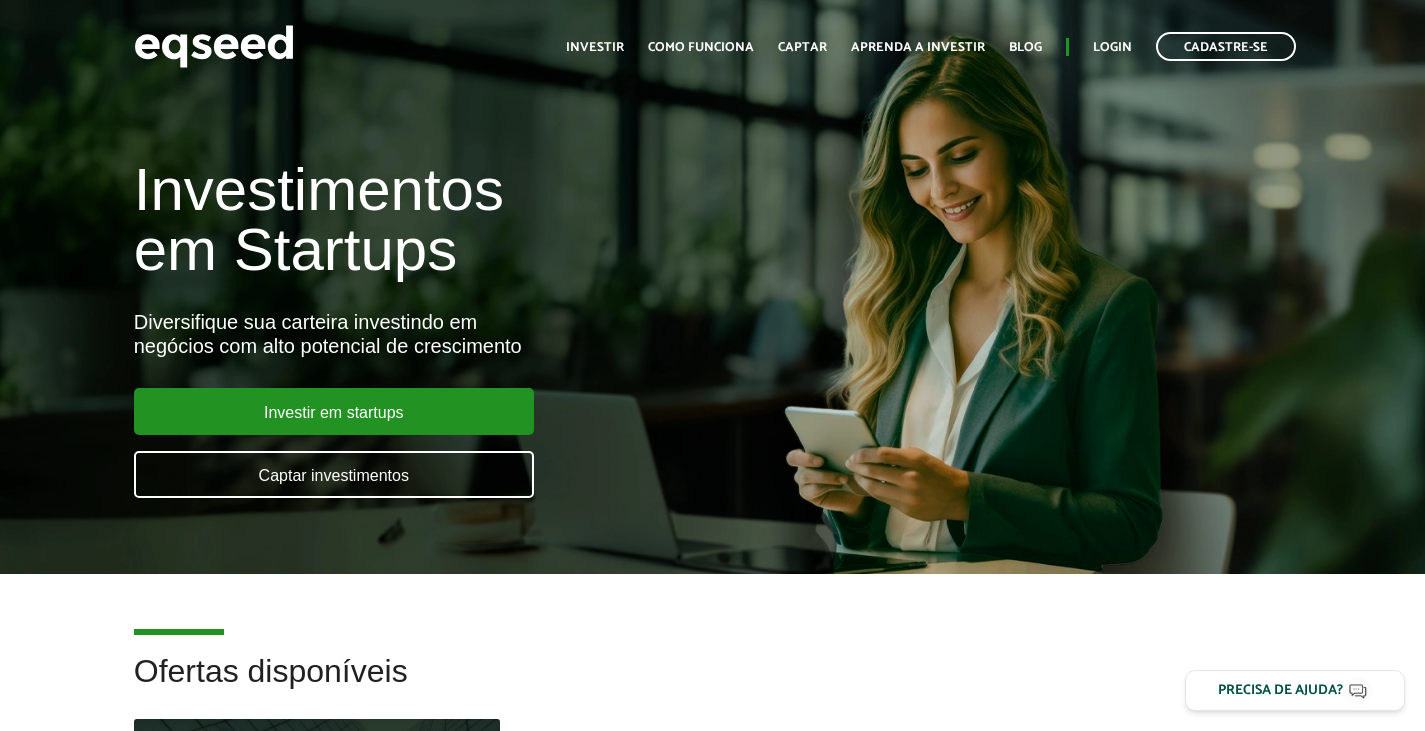 scroll, scrollTop: 0, scrollLeft: 0, axis: both 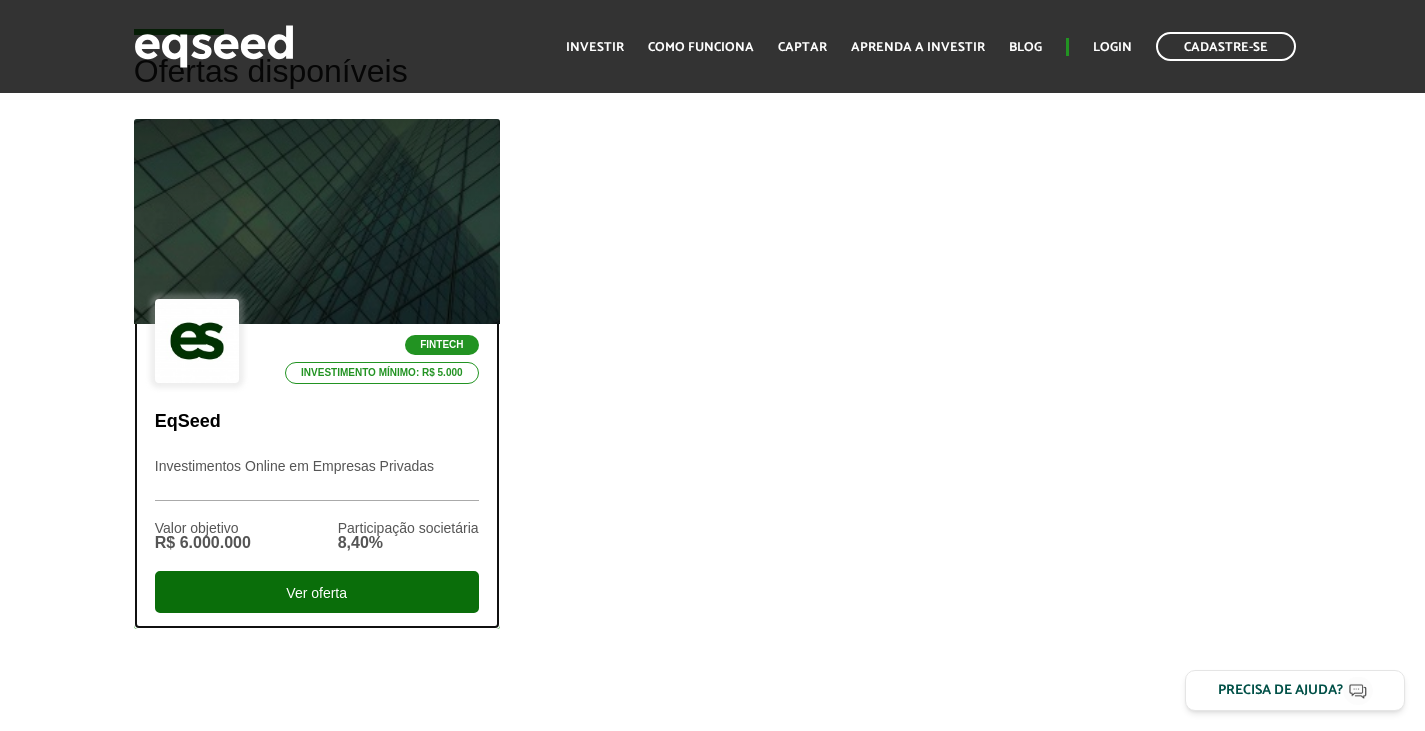 click on "Ver oferta" at bounding box center (317, 592) 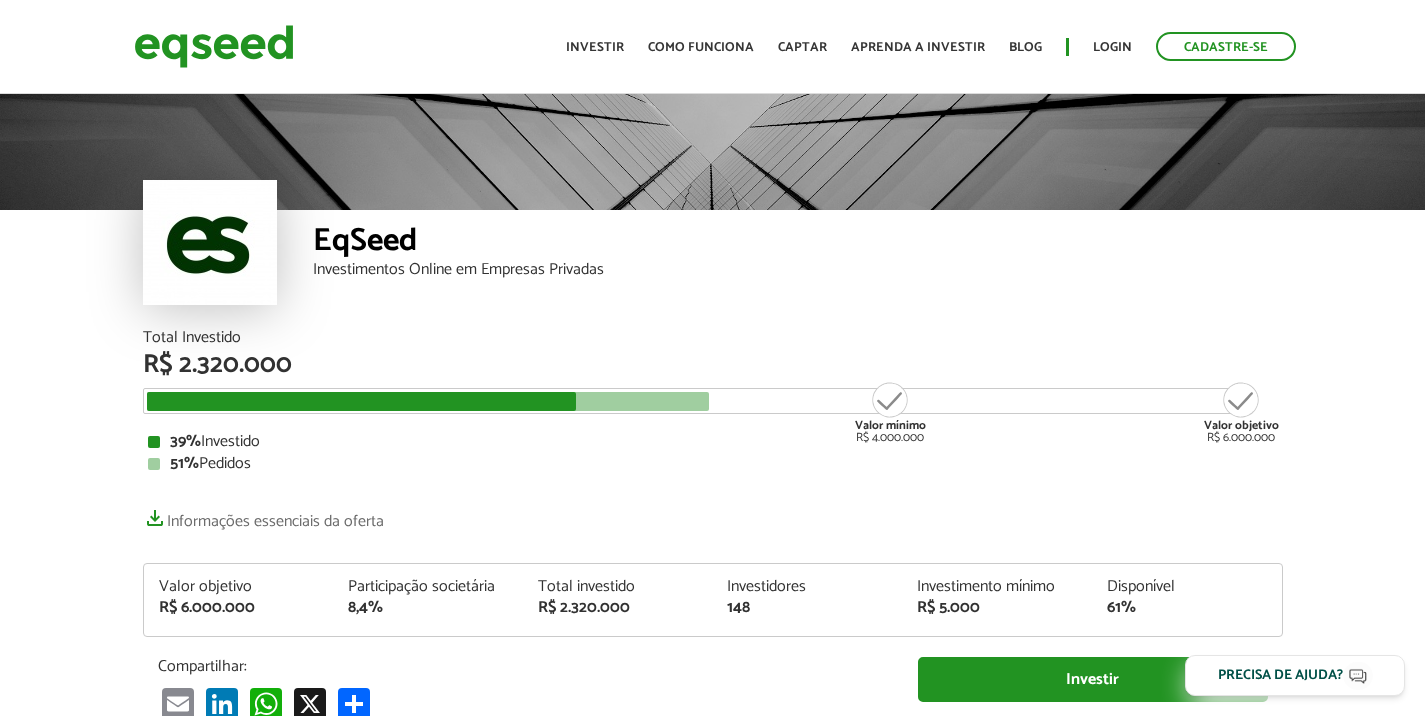 scroll, scrollTop: 0, scrollLeft: 0, axis: both 